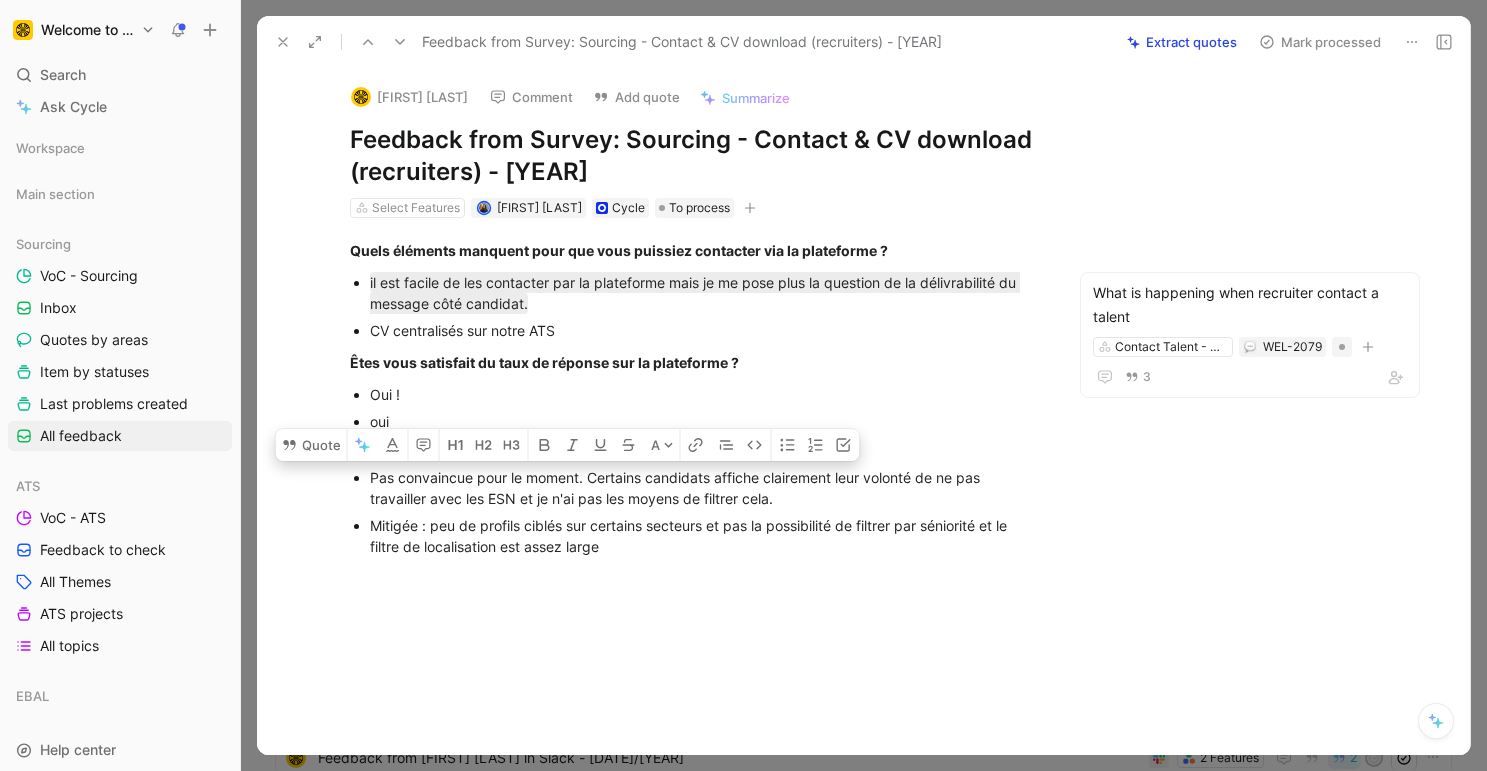 scroll, scrollTop: 0, scrollLeft: 0, axis: both 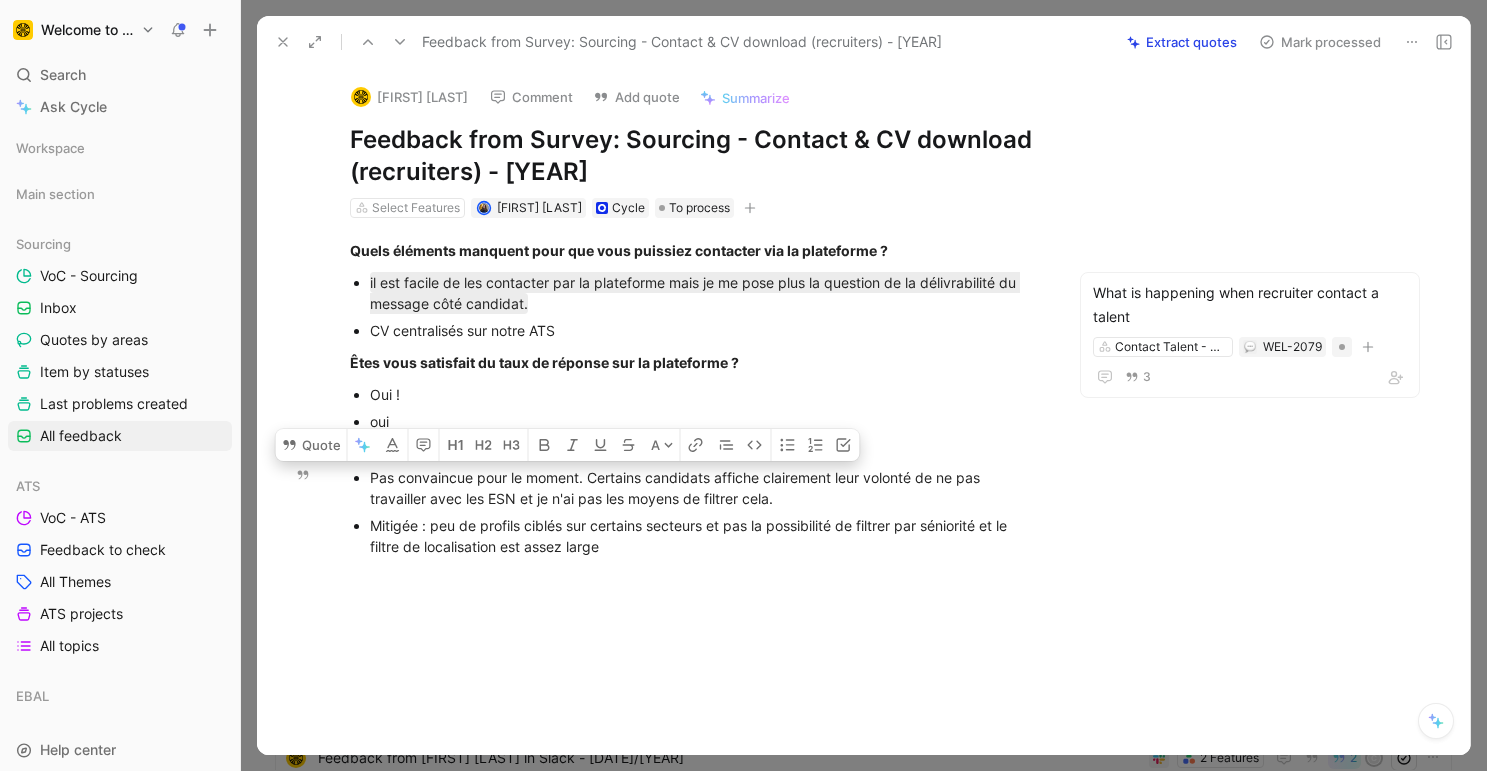 click on "Mitigée : peu de profils ciblés sur certains secteurs et pas la possibilité de filtrer par séniorité et le filtre de localisation est assez large" at bounding box center [706, 293] 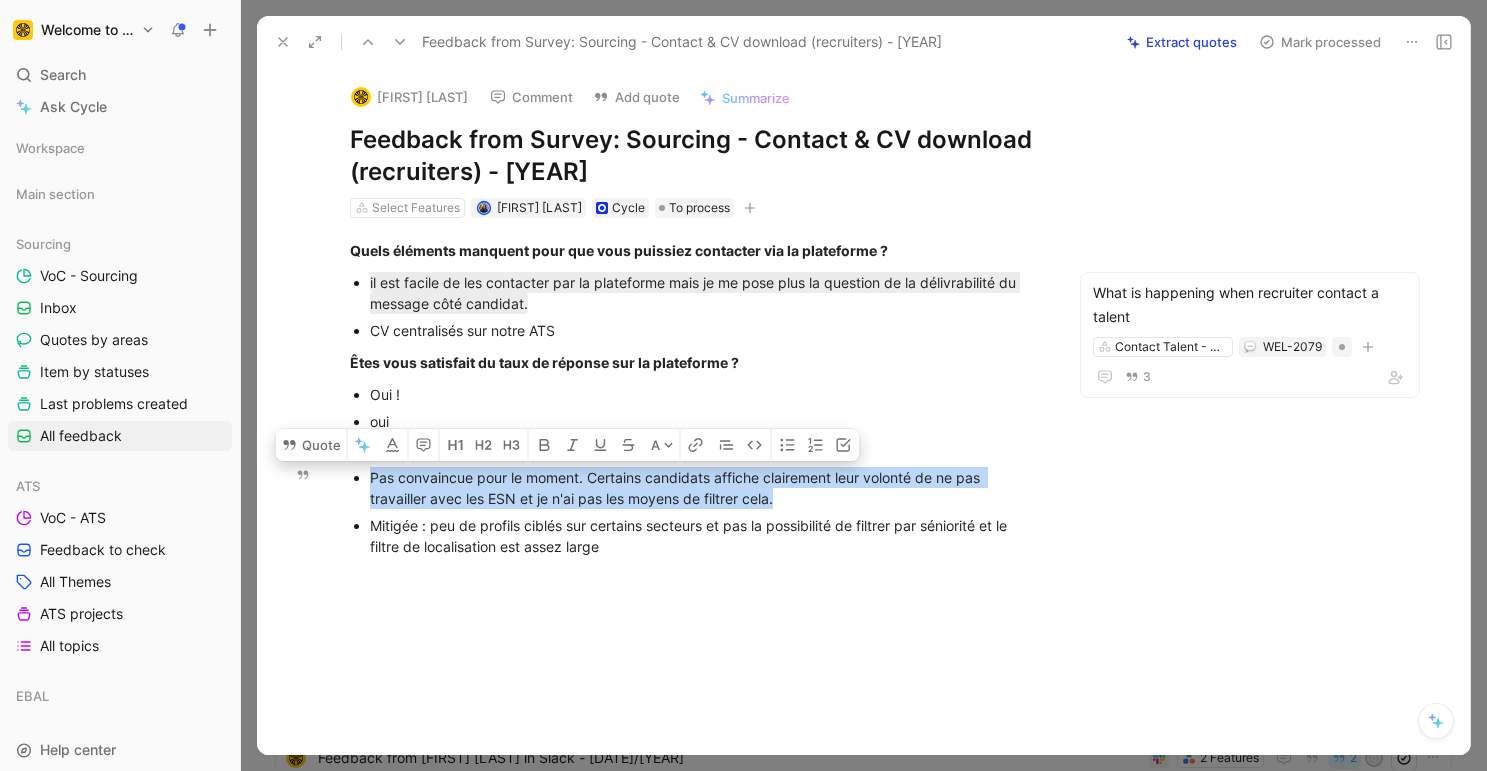 drag, startPoint x: 598, startPoint y: 475, endPoint x: 780, endPoint y: 496, distance: 183.20753 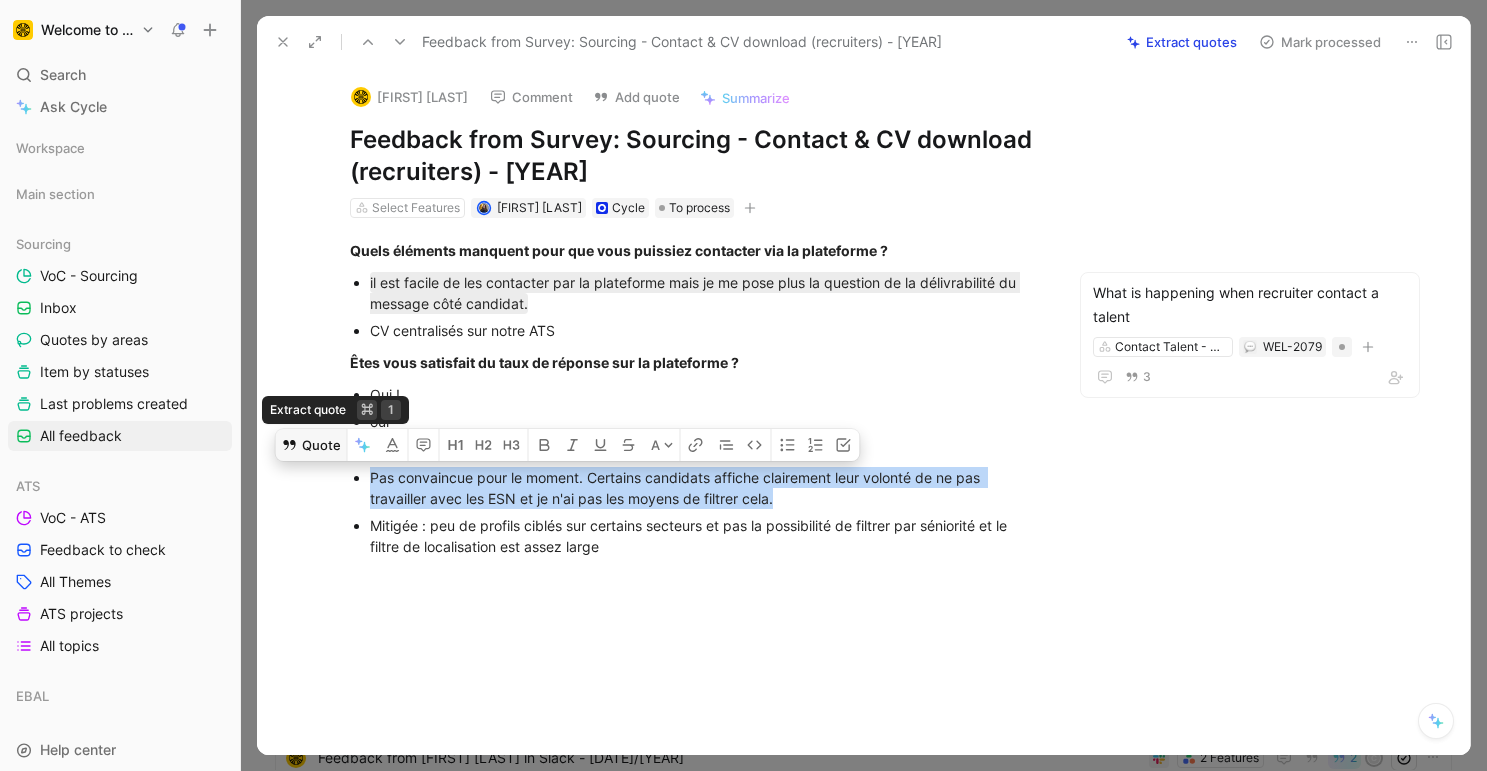 click on "Quote" at bounding box center [311, 445] 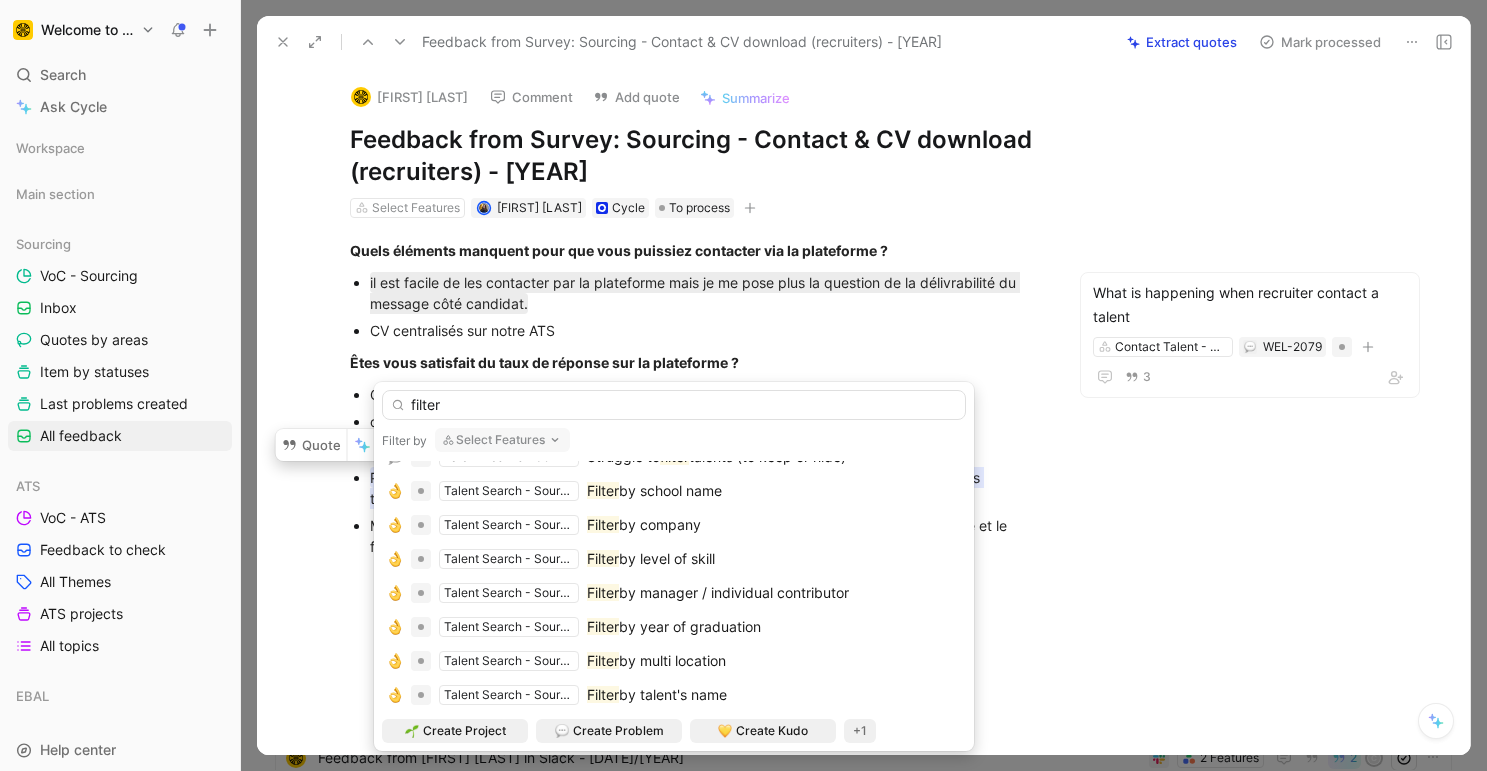scroll, scrollTop: 404, scrollLeft: 0, axis: vertical 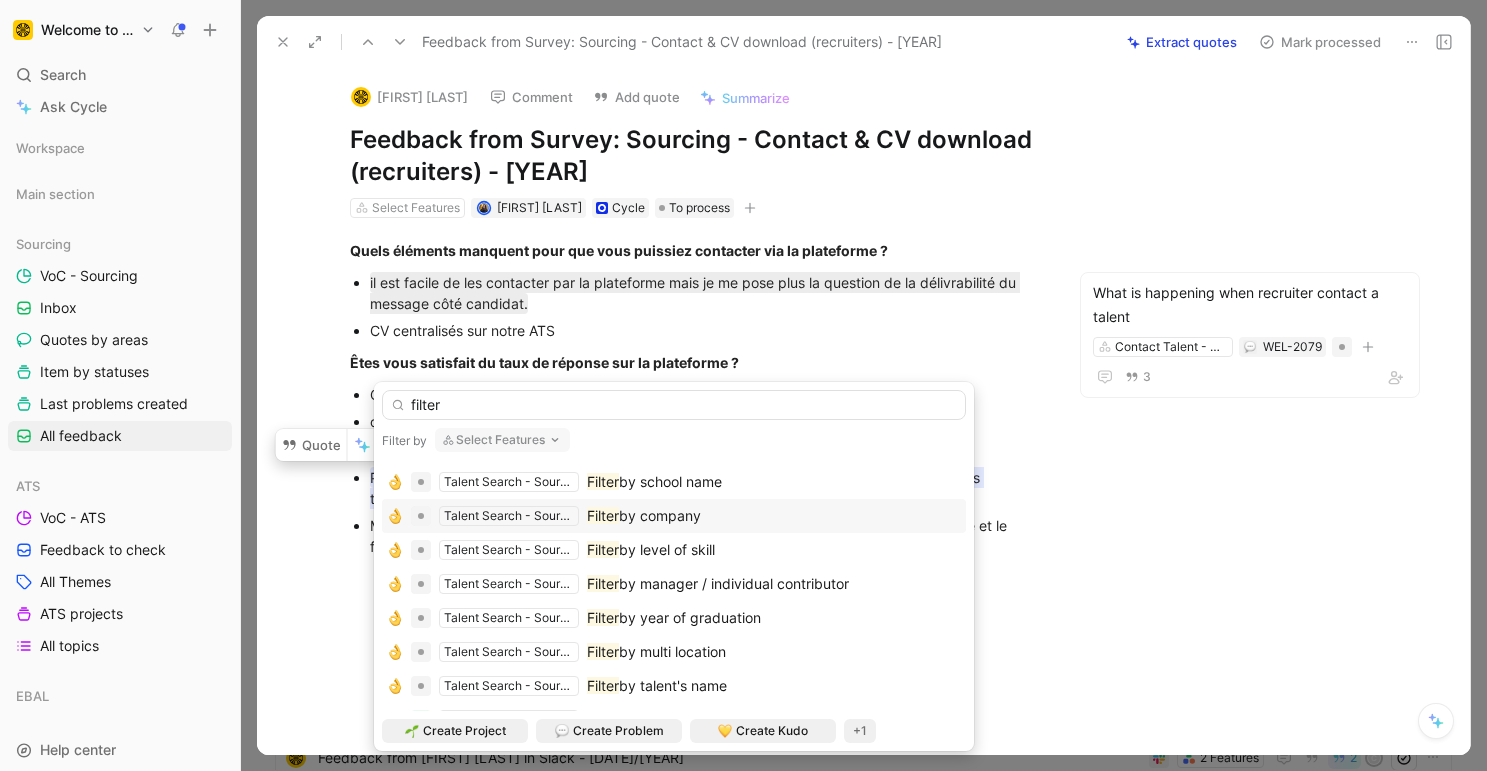 type on "filter" 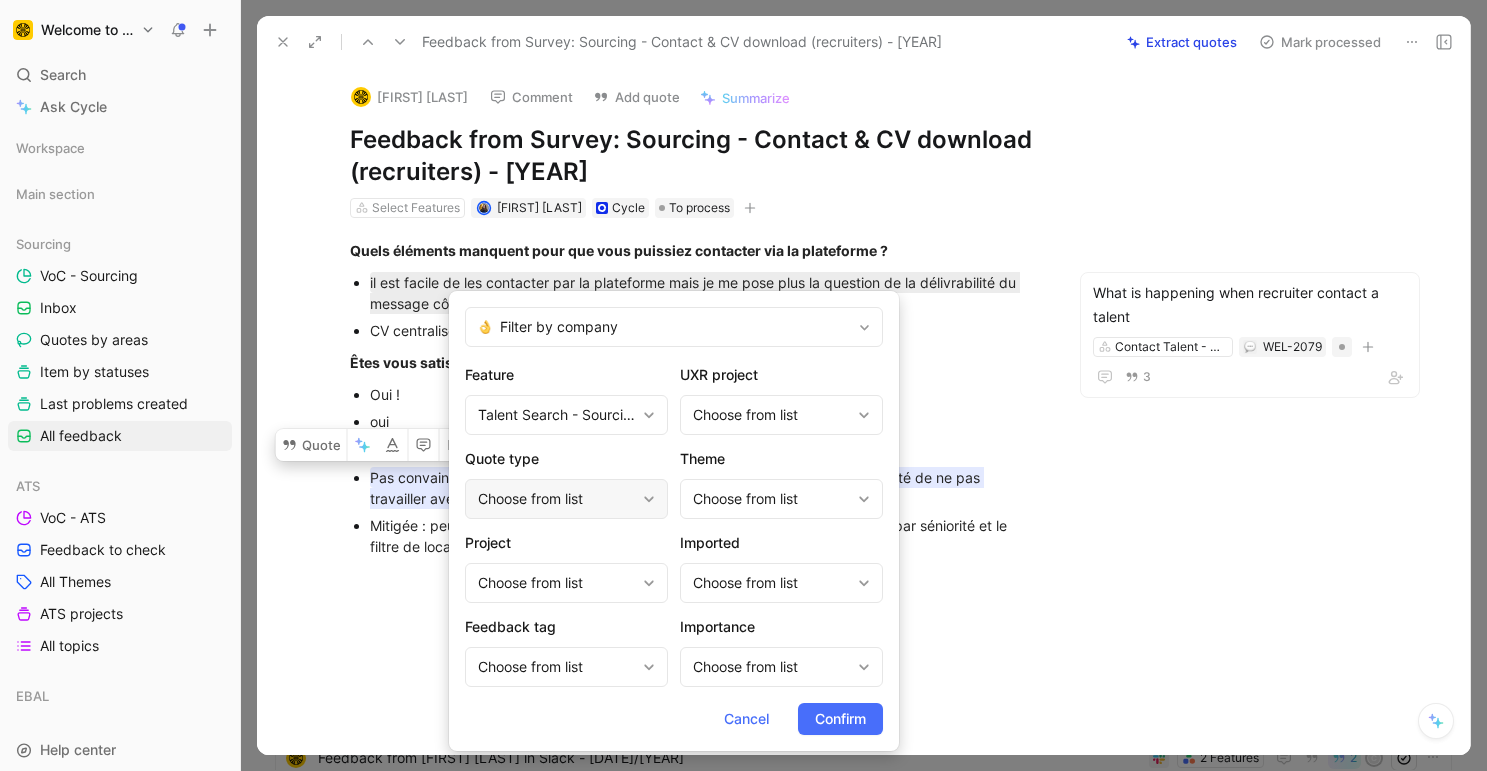 click on "Choose from list" at bounding box center (556, 415) 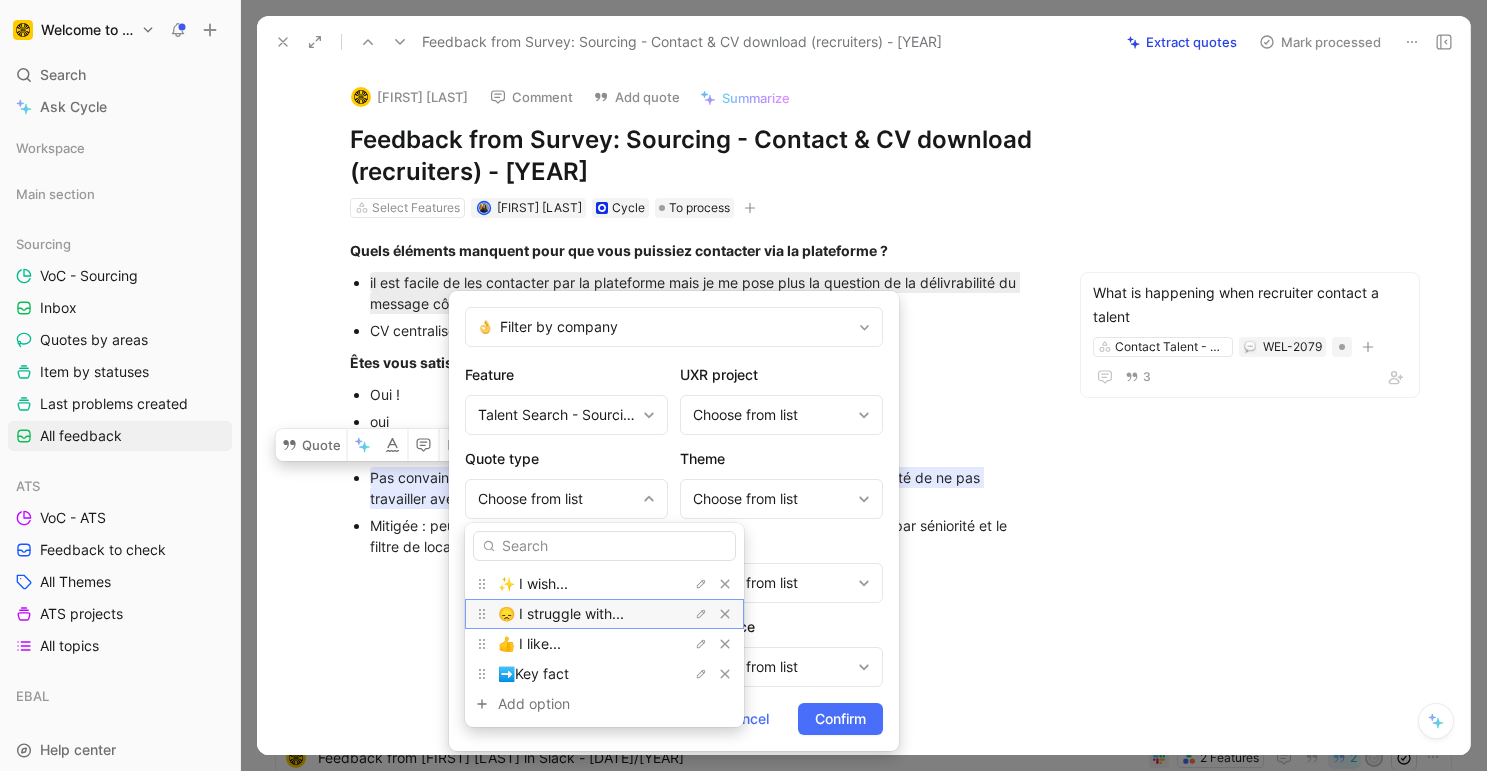 click on "😞 I struggle with..." at bounding box center [533, 583] 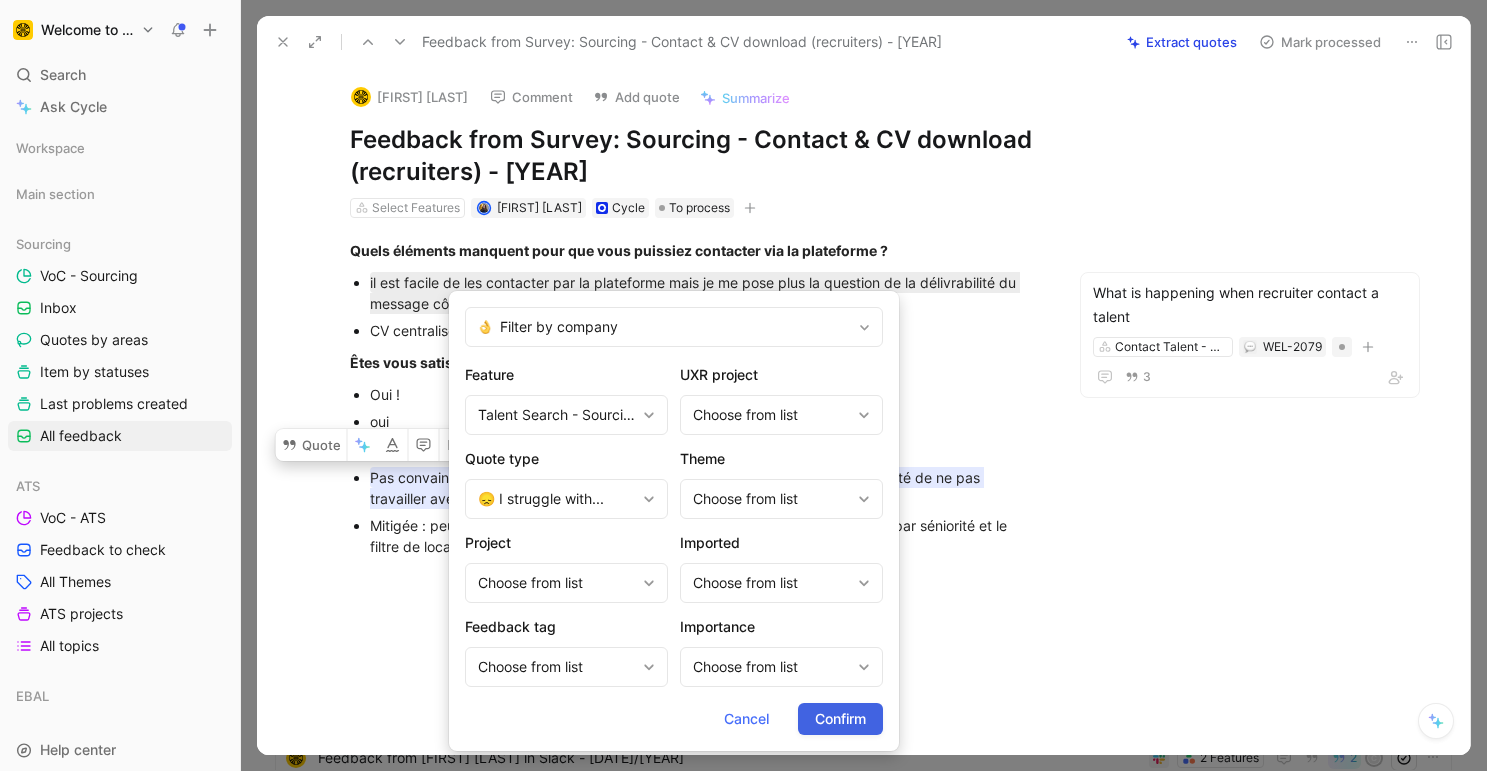 click on "Confirm" at bounding box center [840, 719] 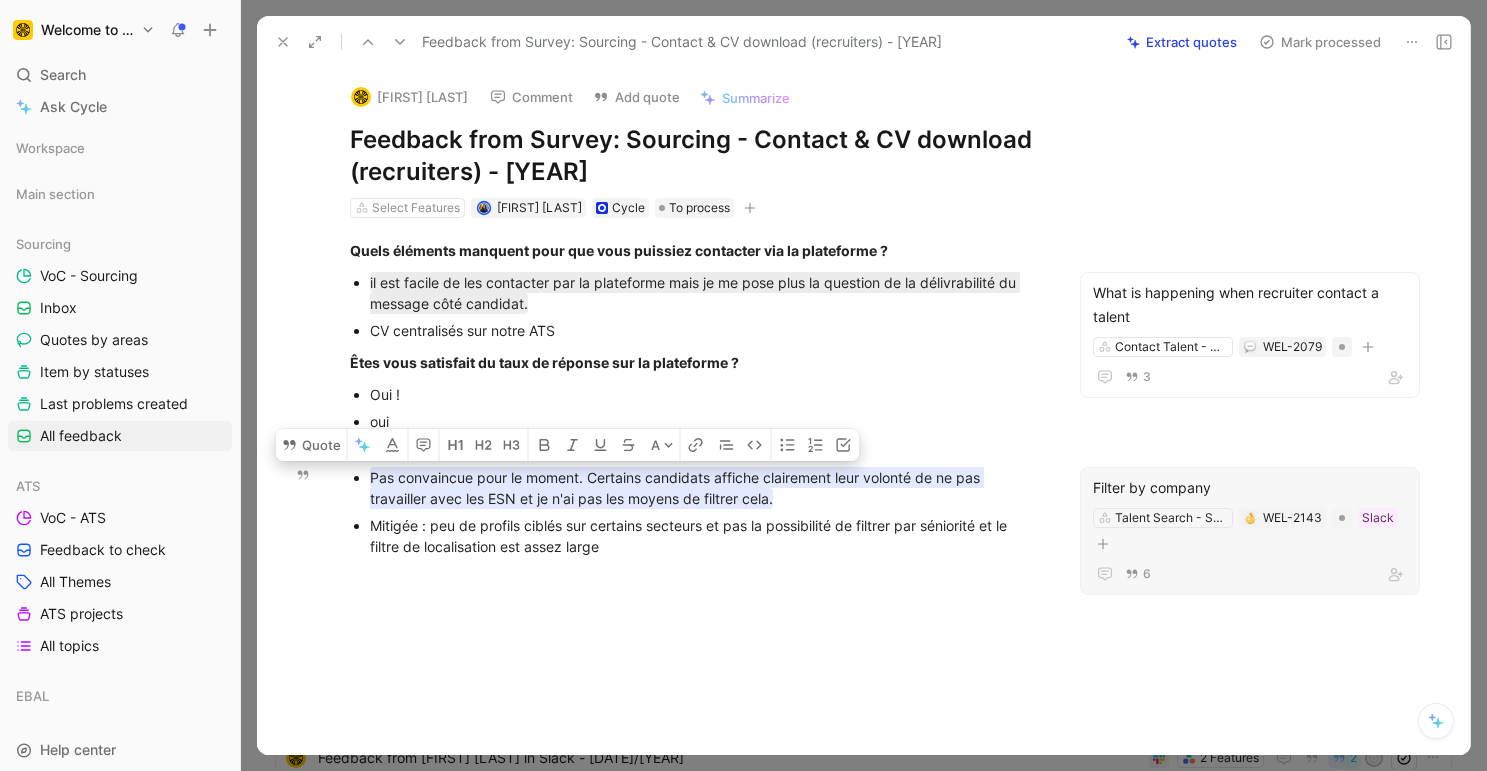 click on "Filter by company" at bounding box center (1250, 488) 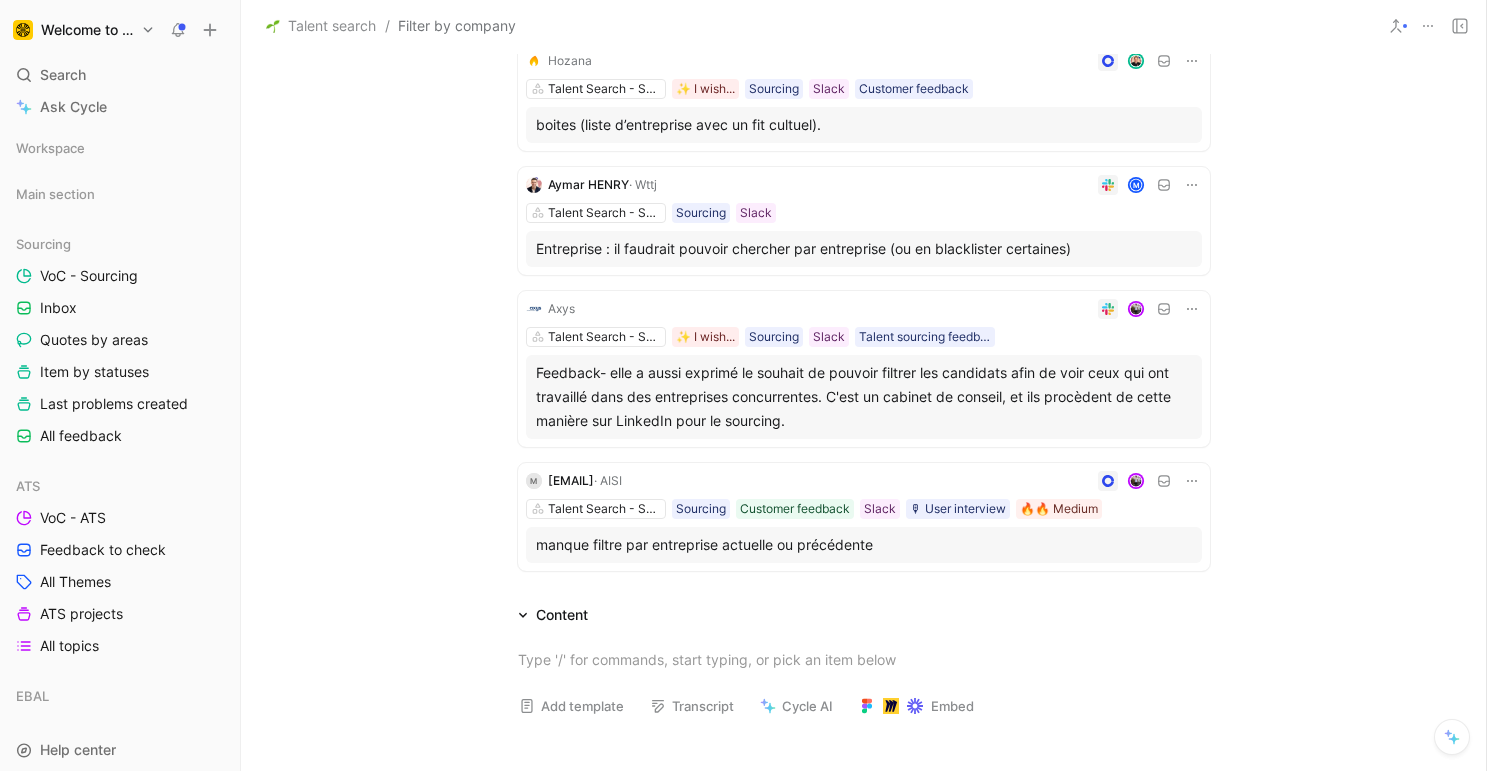 scroll, scrollTop: 488, scrollLeft: 0, axis: vertical 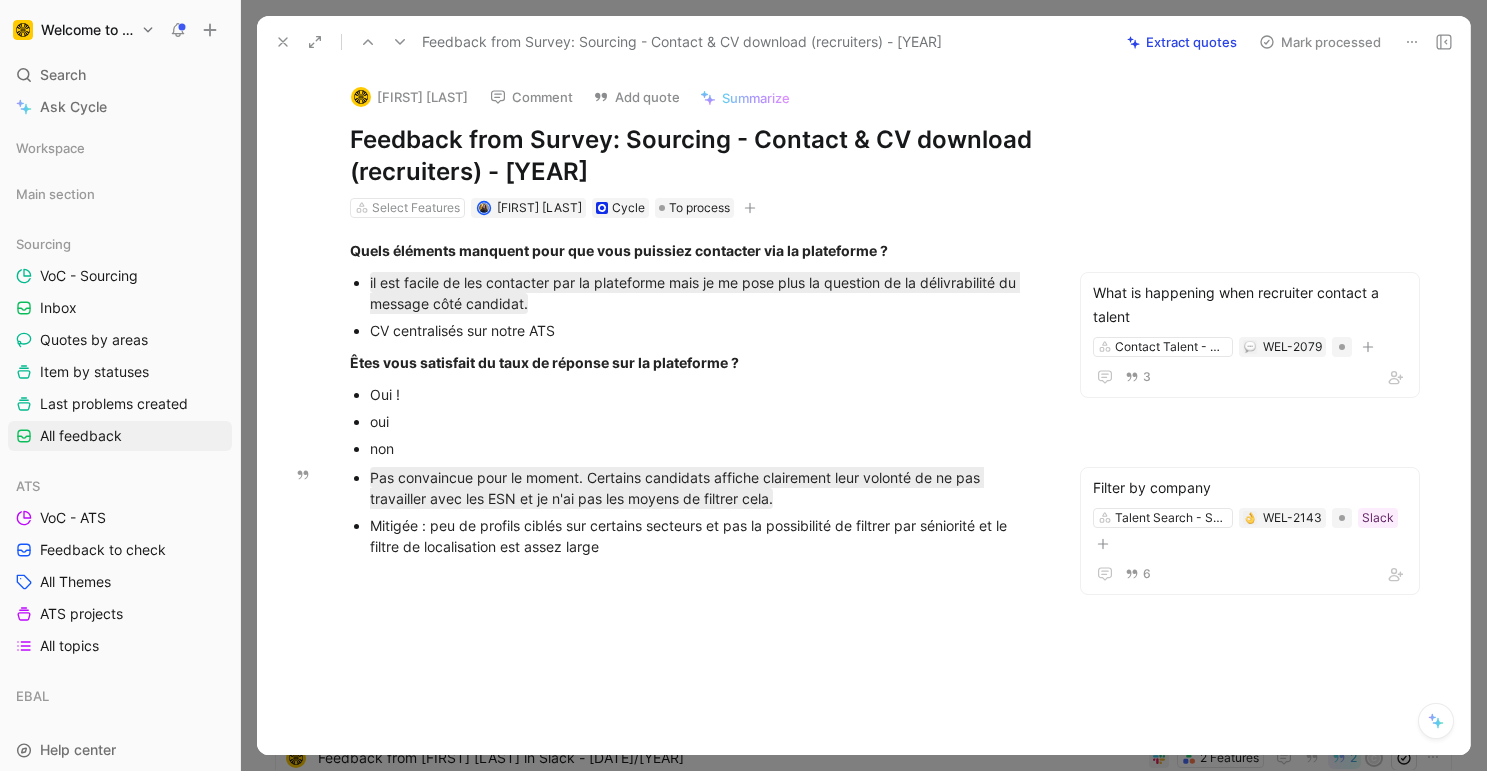 click on "Mitigée : peu de profils ciblés sur certains secteurs et pas la possibilité de filtrer par séniorité et le filtre de localisation est assez large" at bounding box center (706, 293) 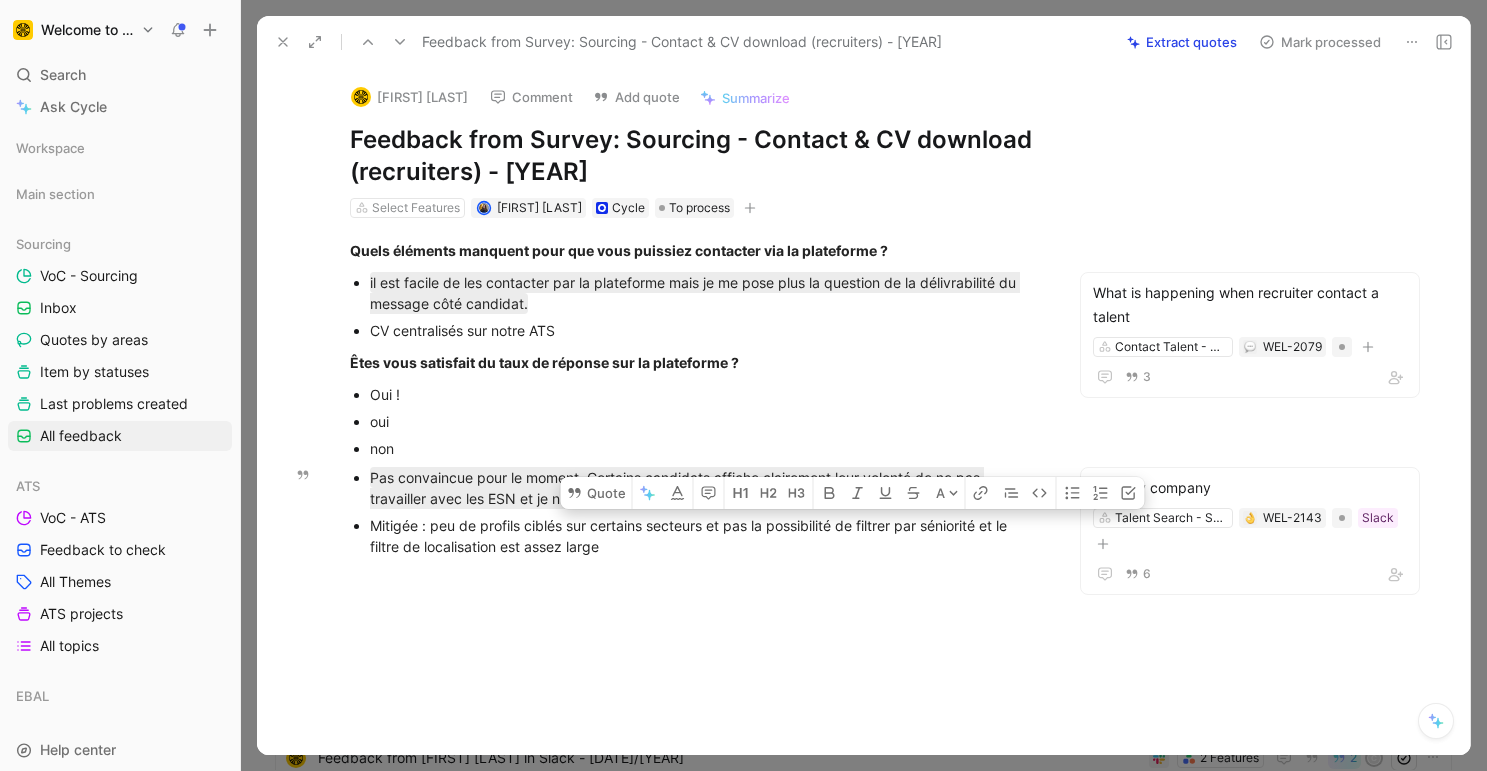 drag, startPoint x: 722, startPoint y: 525, endPoint x: 981, endPoint y: 519, distance: 259.0695 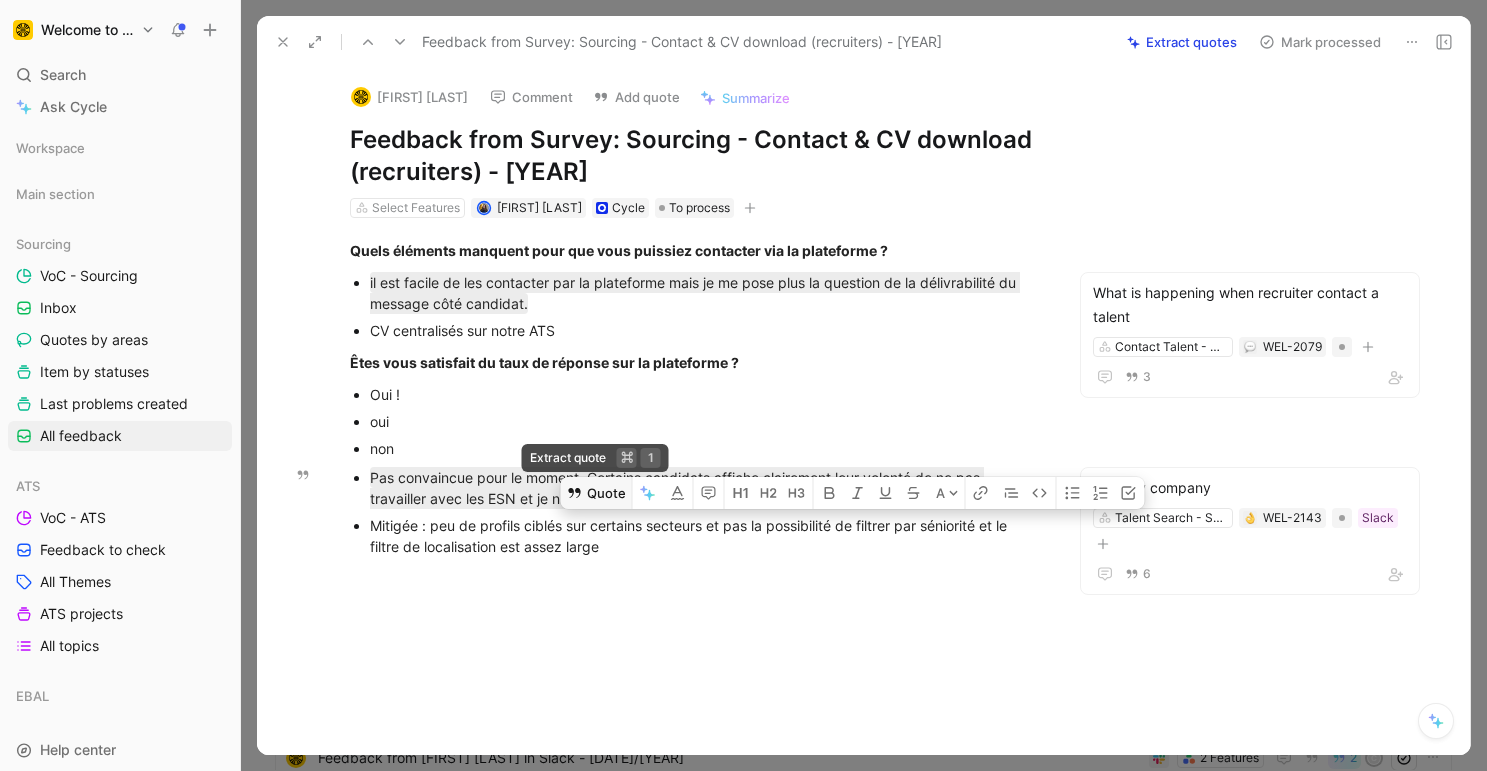 click on "Quote" at bounding box center (596, 493) 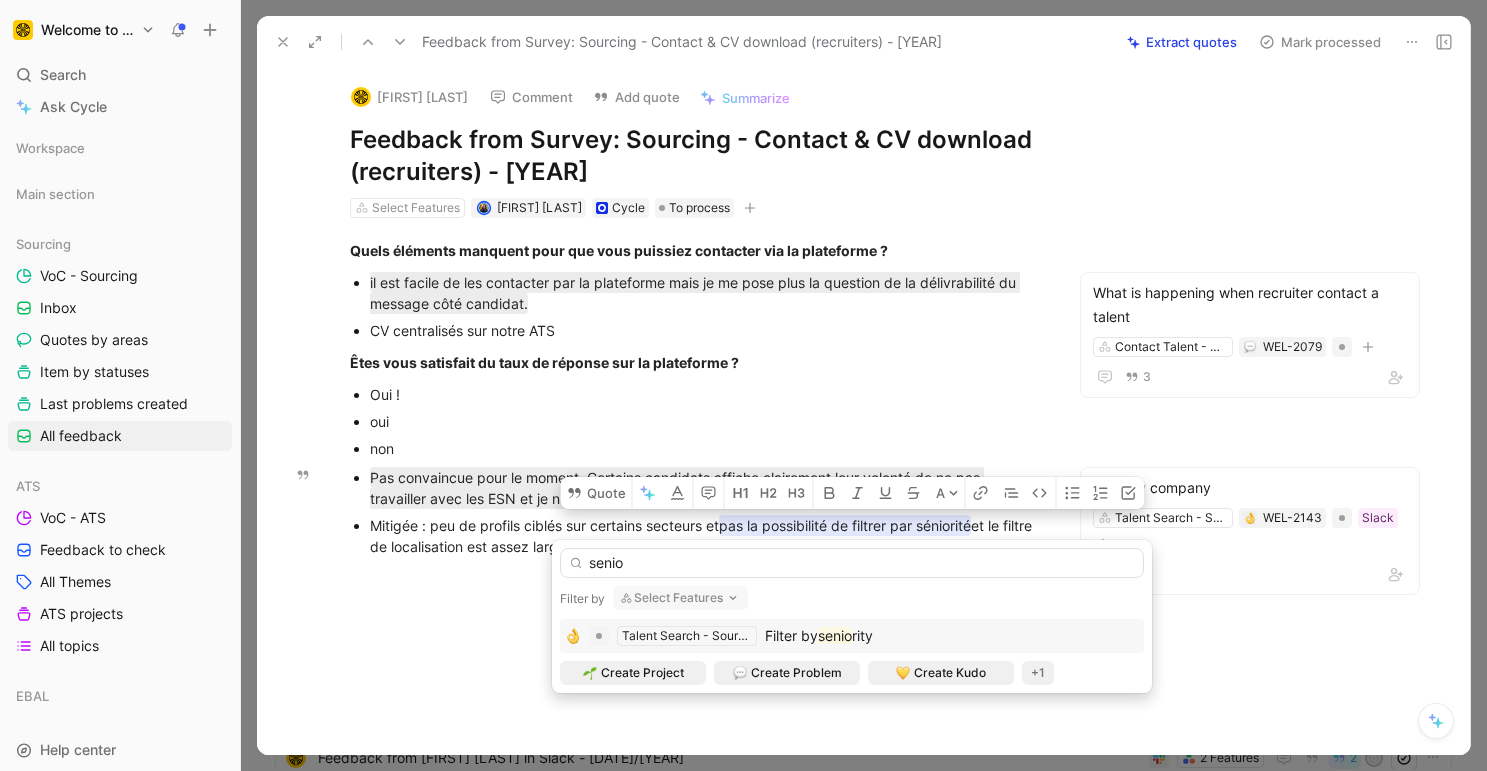 type on "senio" 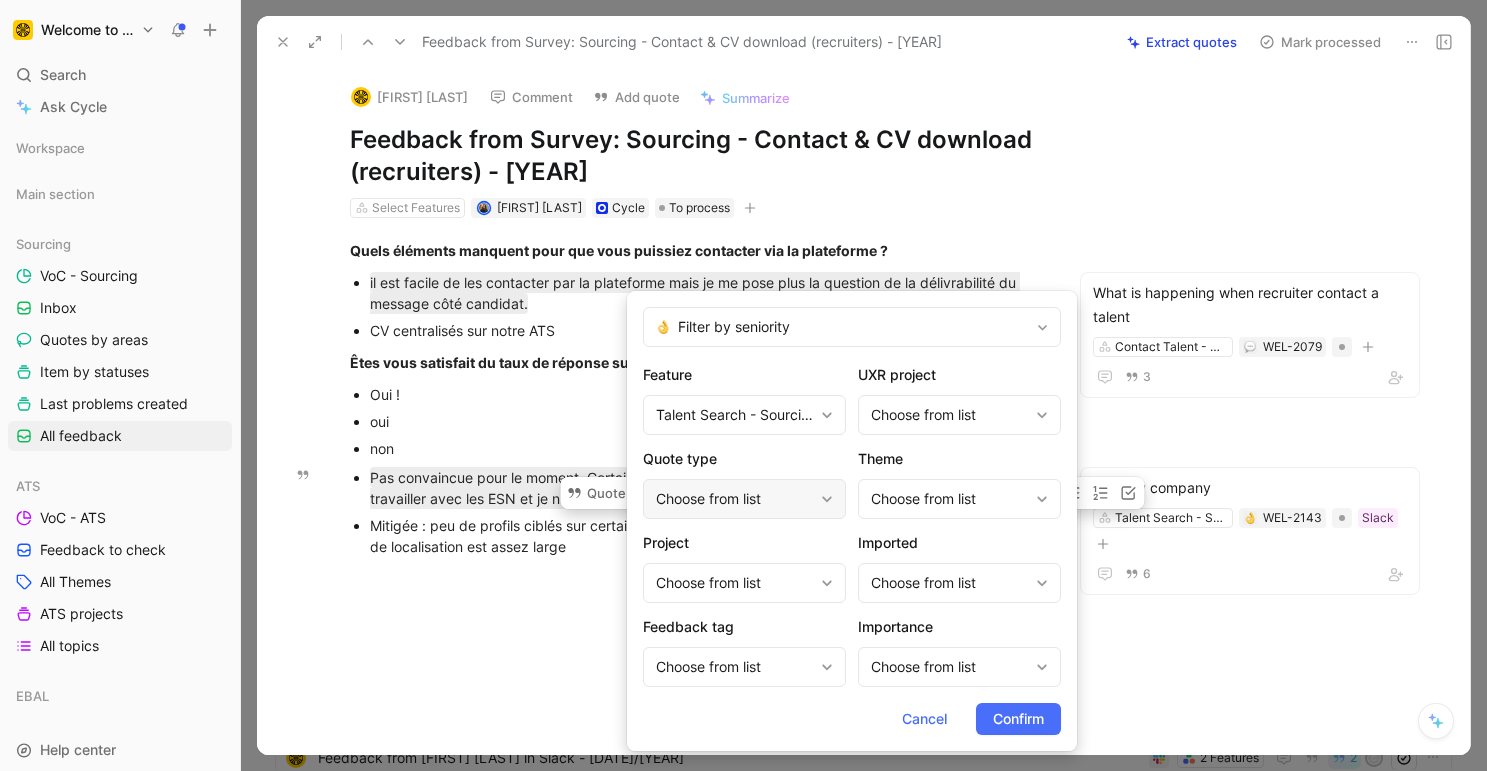 click on "Choose from list" at bounding box center (734, 415) 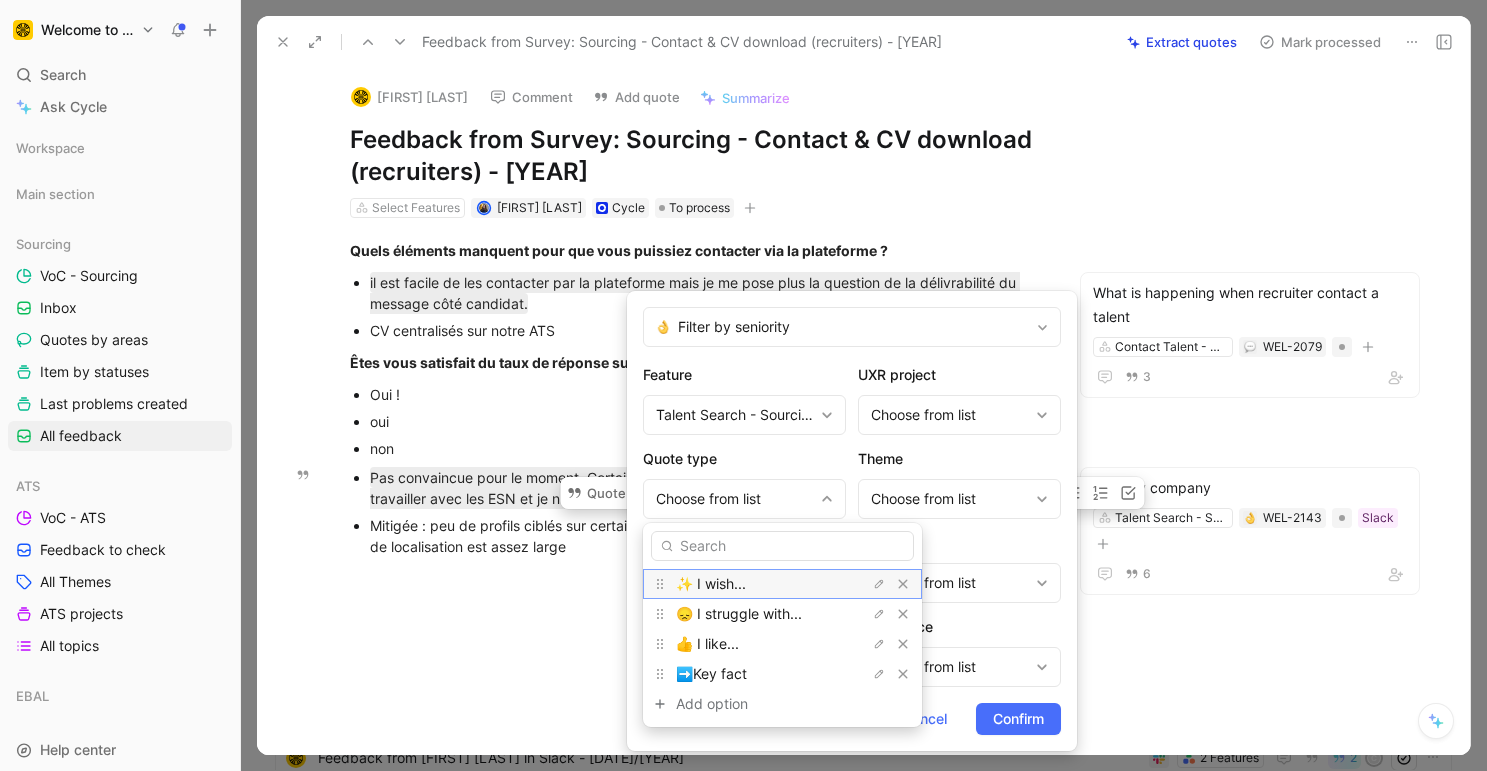 click on "✨ I wish..." at bounding box center (711, 583) 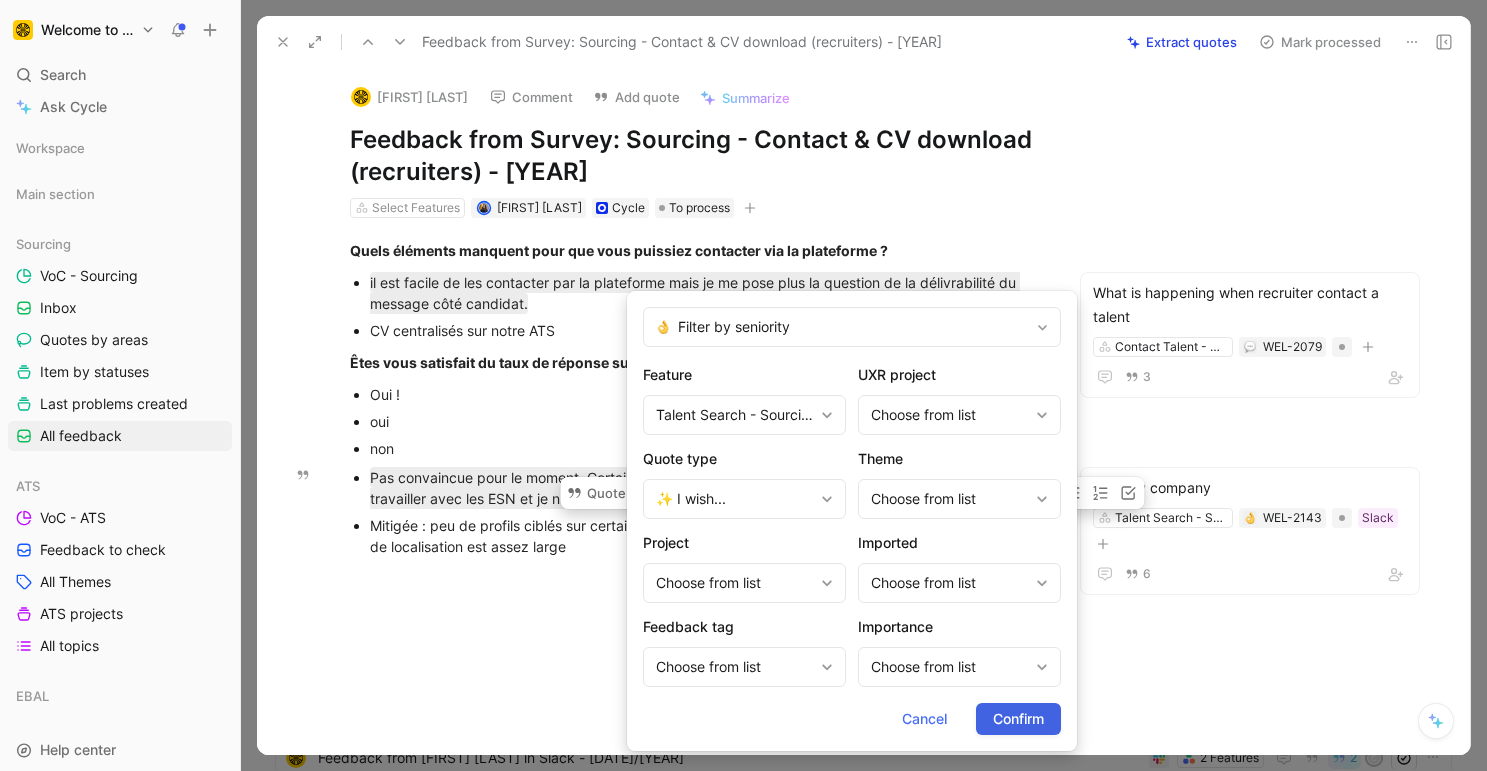 click on "Confirm" at bounding box center (1018, 719) 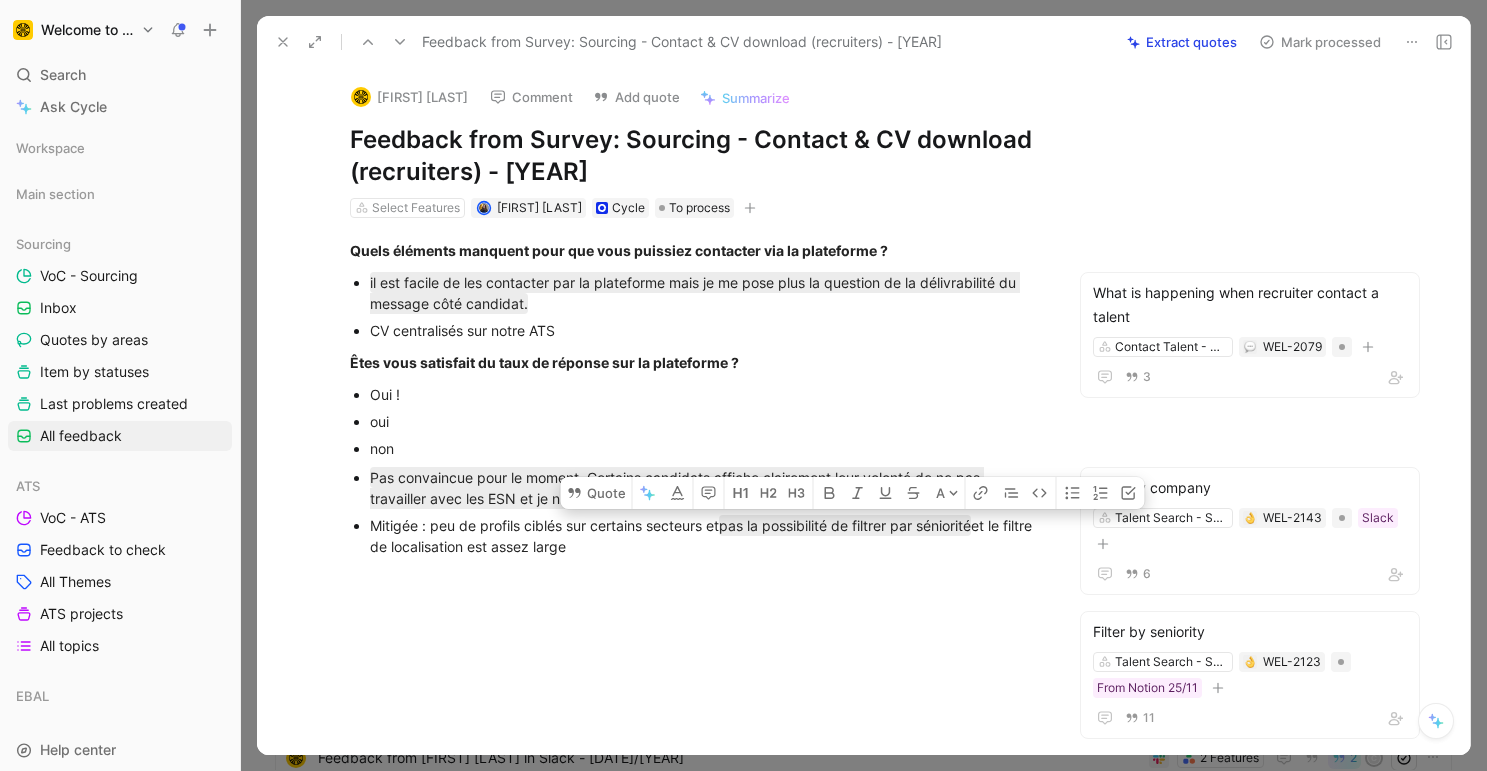click at bounding box center (695, 691) 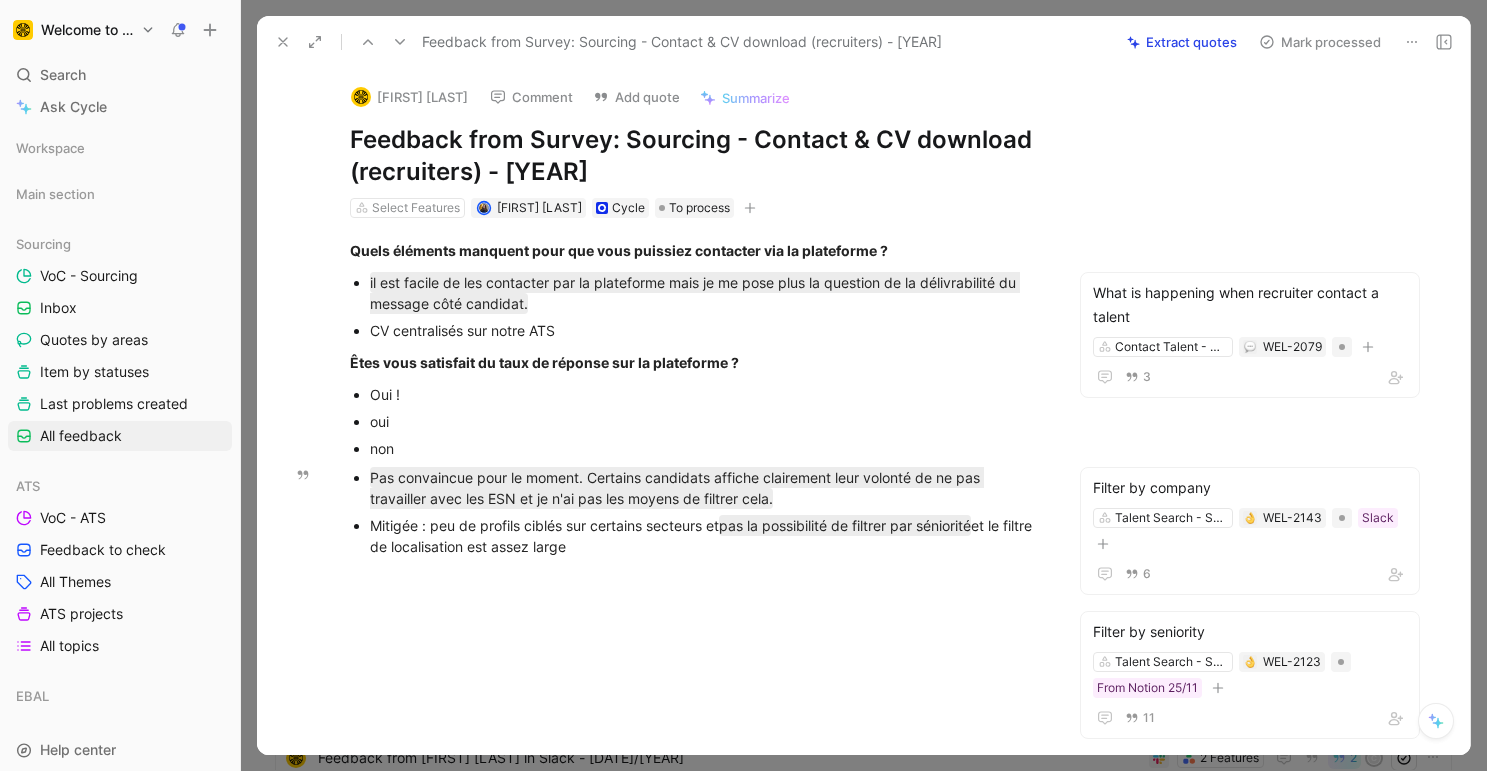 drag, startPoint x: 603, startPoint y: 542, endPoint x: 345, endPoint y: 549, distance: 258.09494 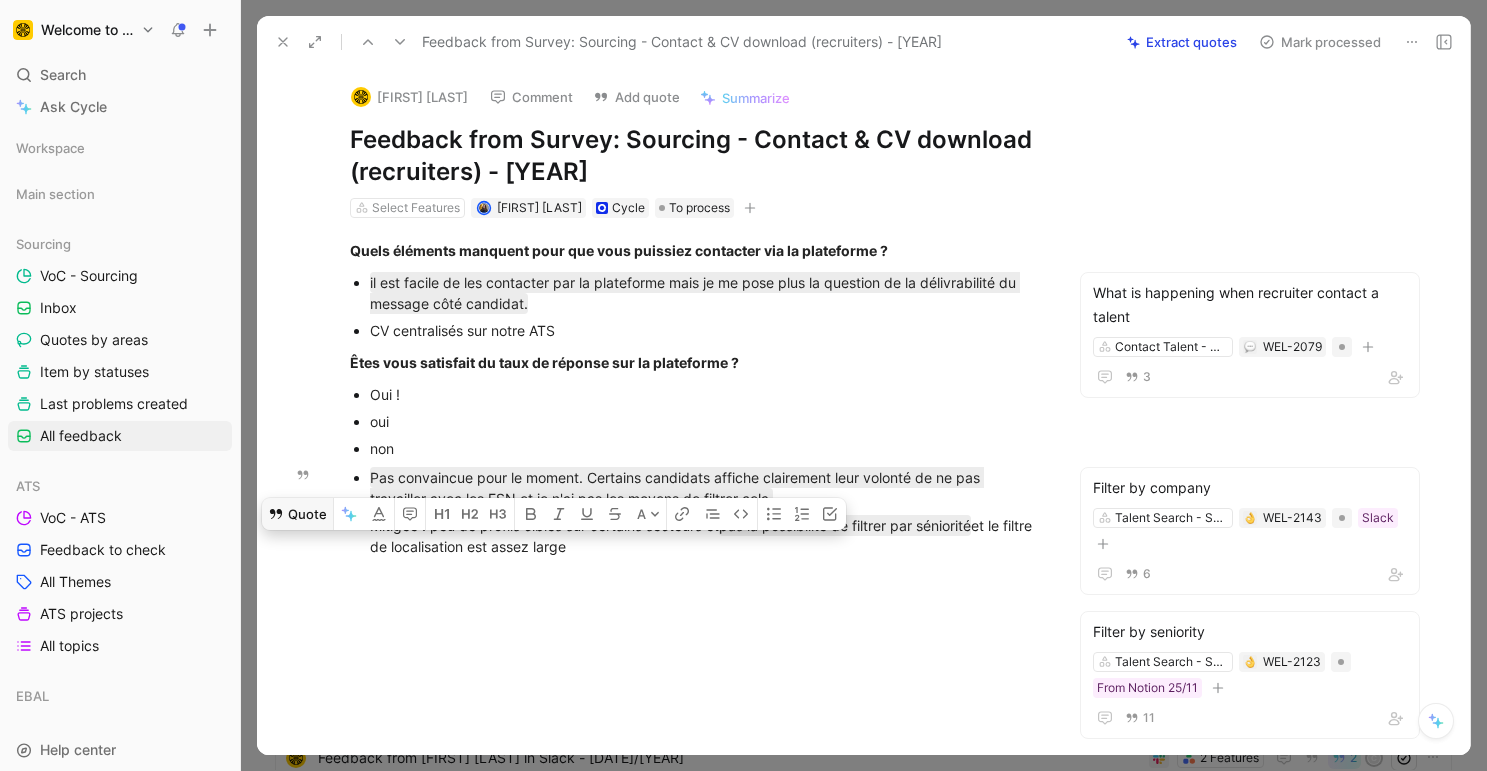 click on "Quote" at bounding box center (297, 514) 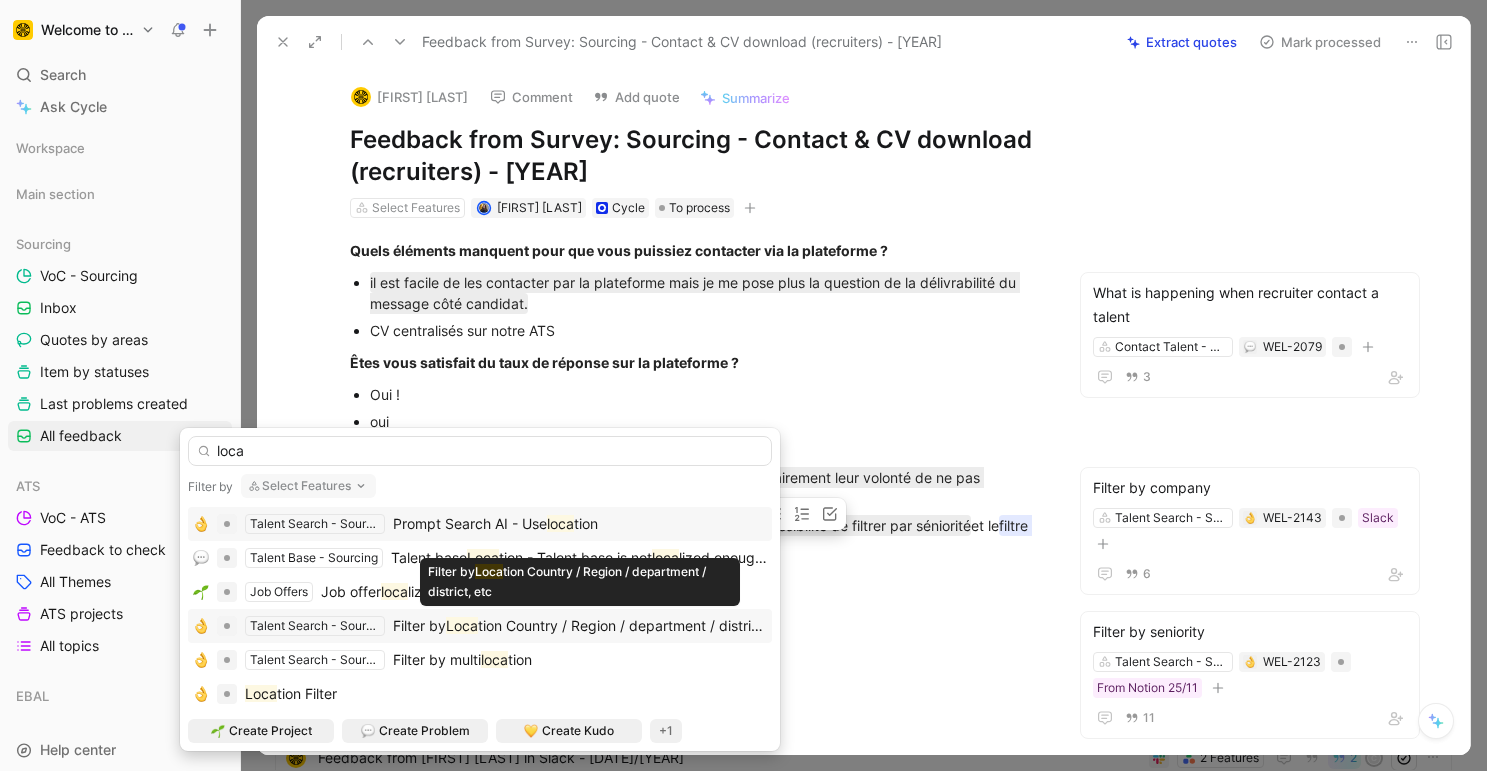 type on "loca" 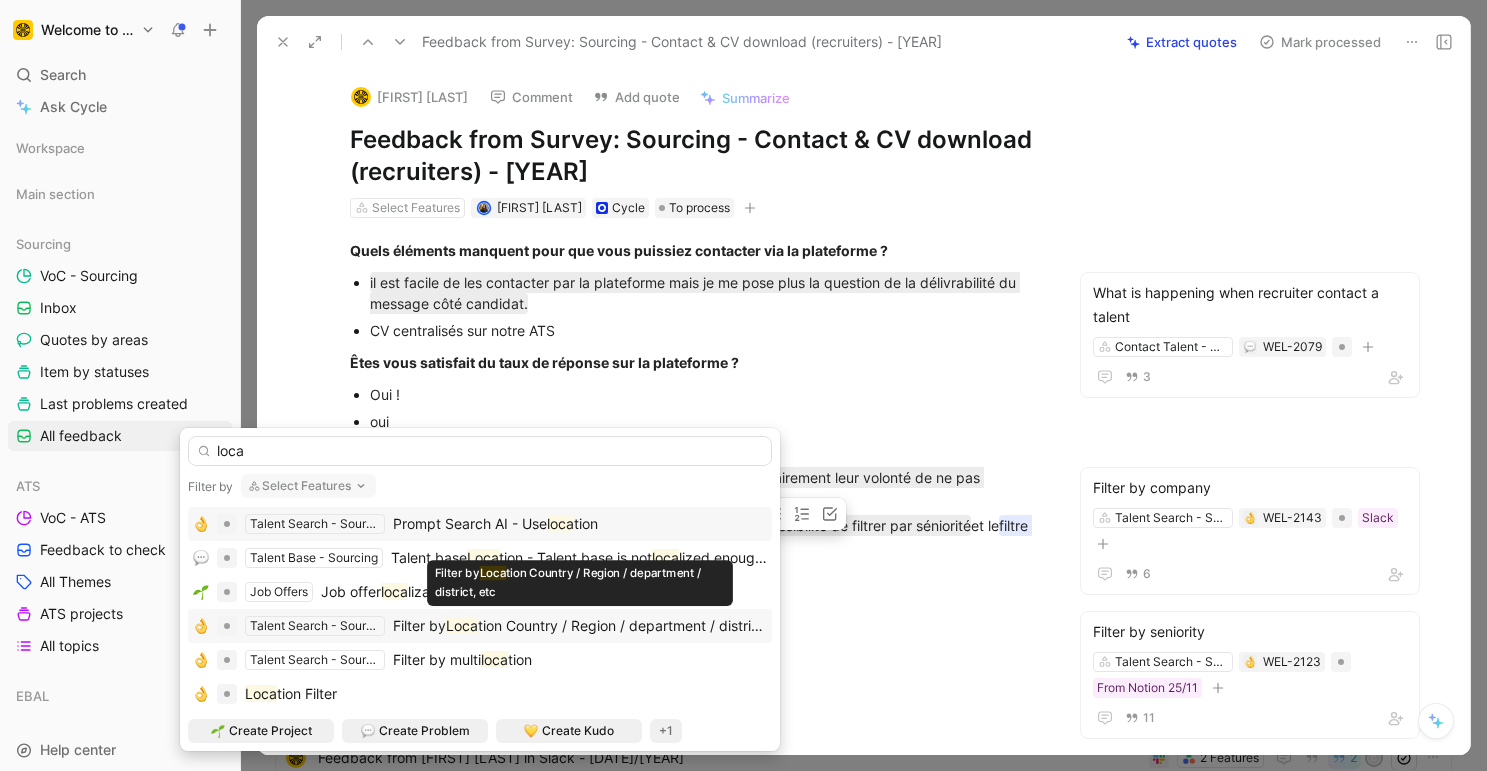 click on "tion Country / Region / department / district, etc" at bounding box center (575, 557) 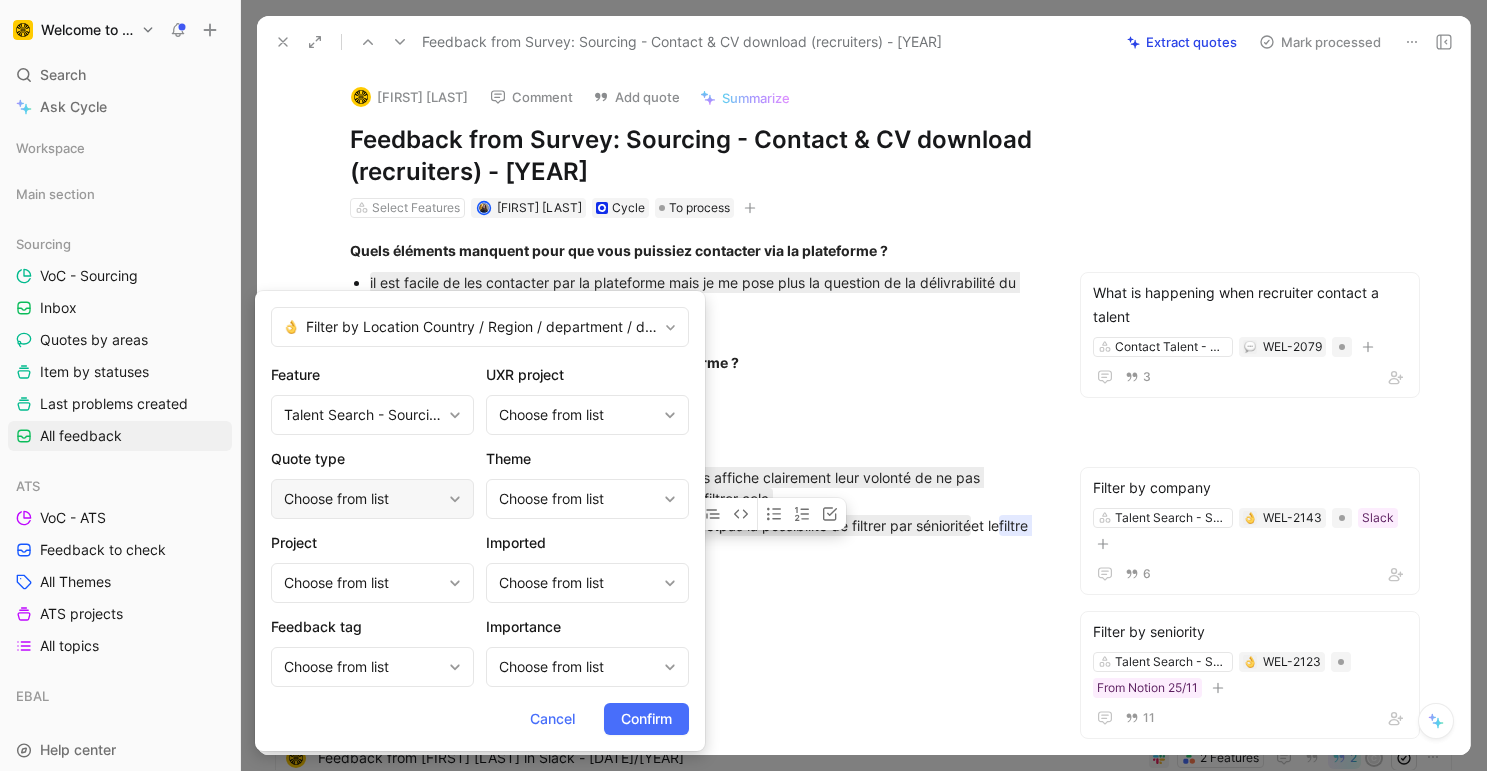 click on "Choose from list" at bounding box center [362, 415] 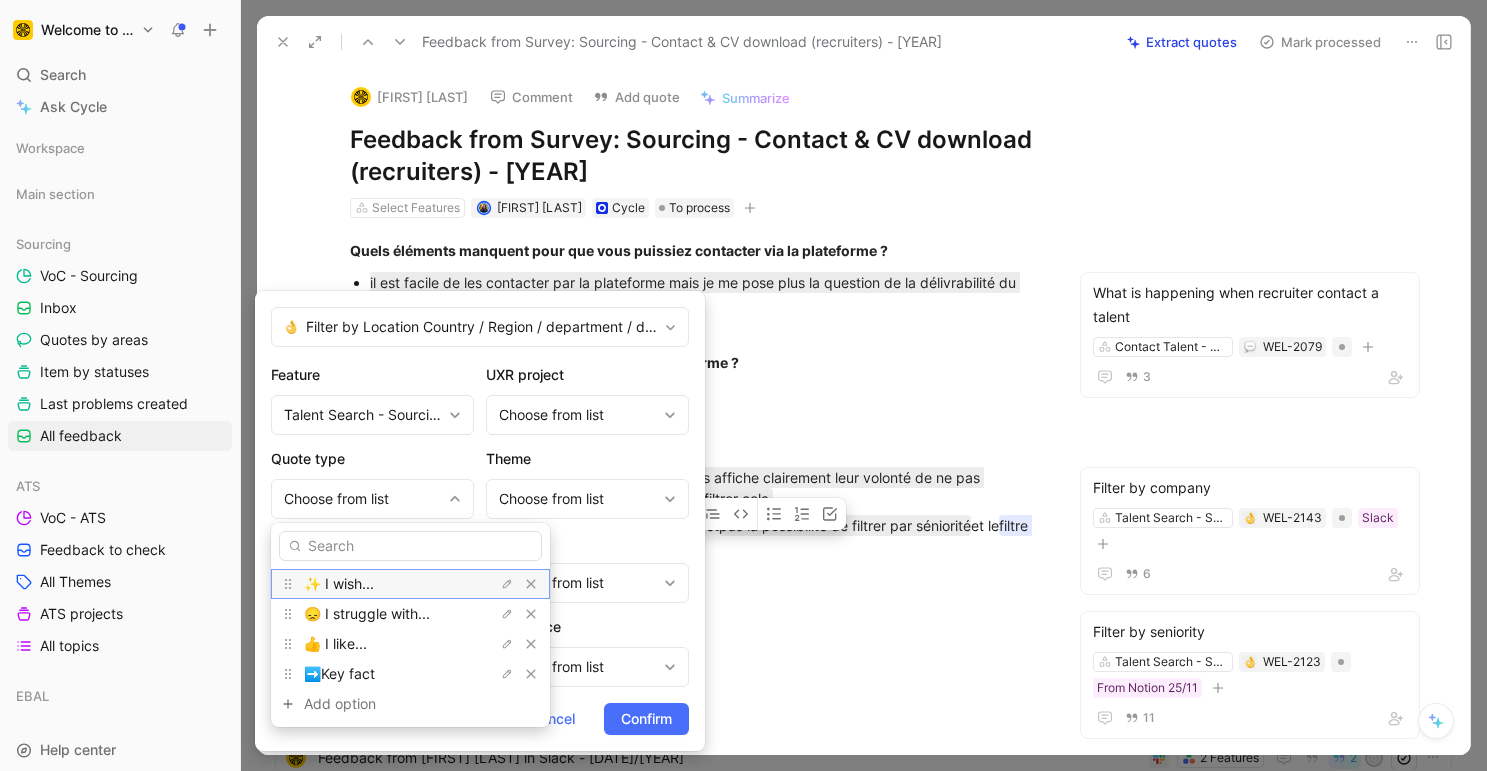 click on "✨ I wish..." at bounding box center [339, 583] 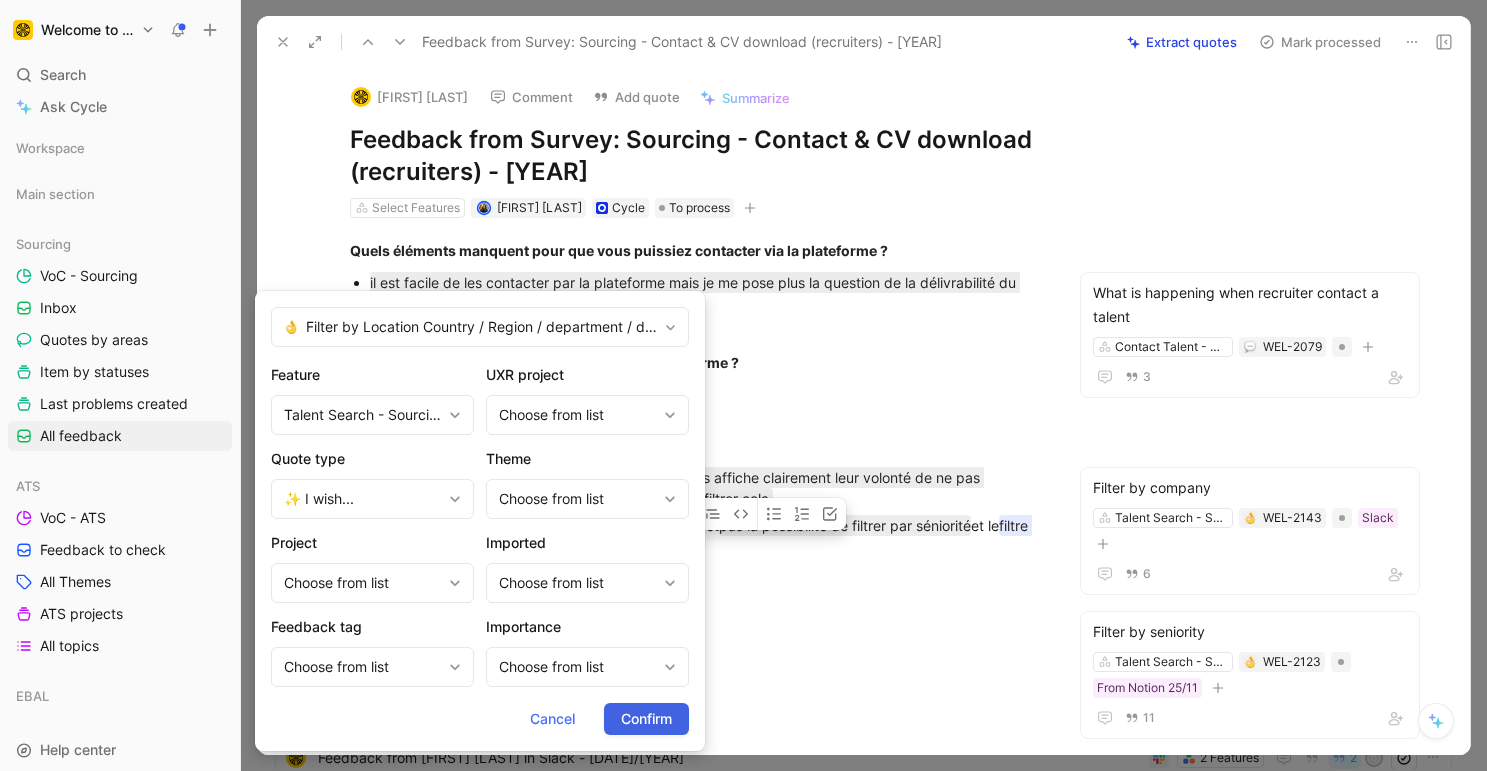 click on "Confirm" at bounding box center [646, 719] 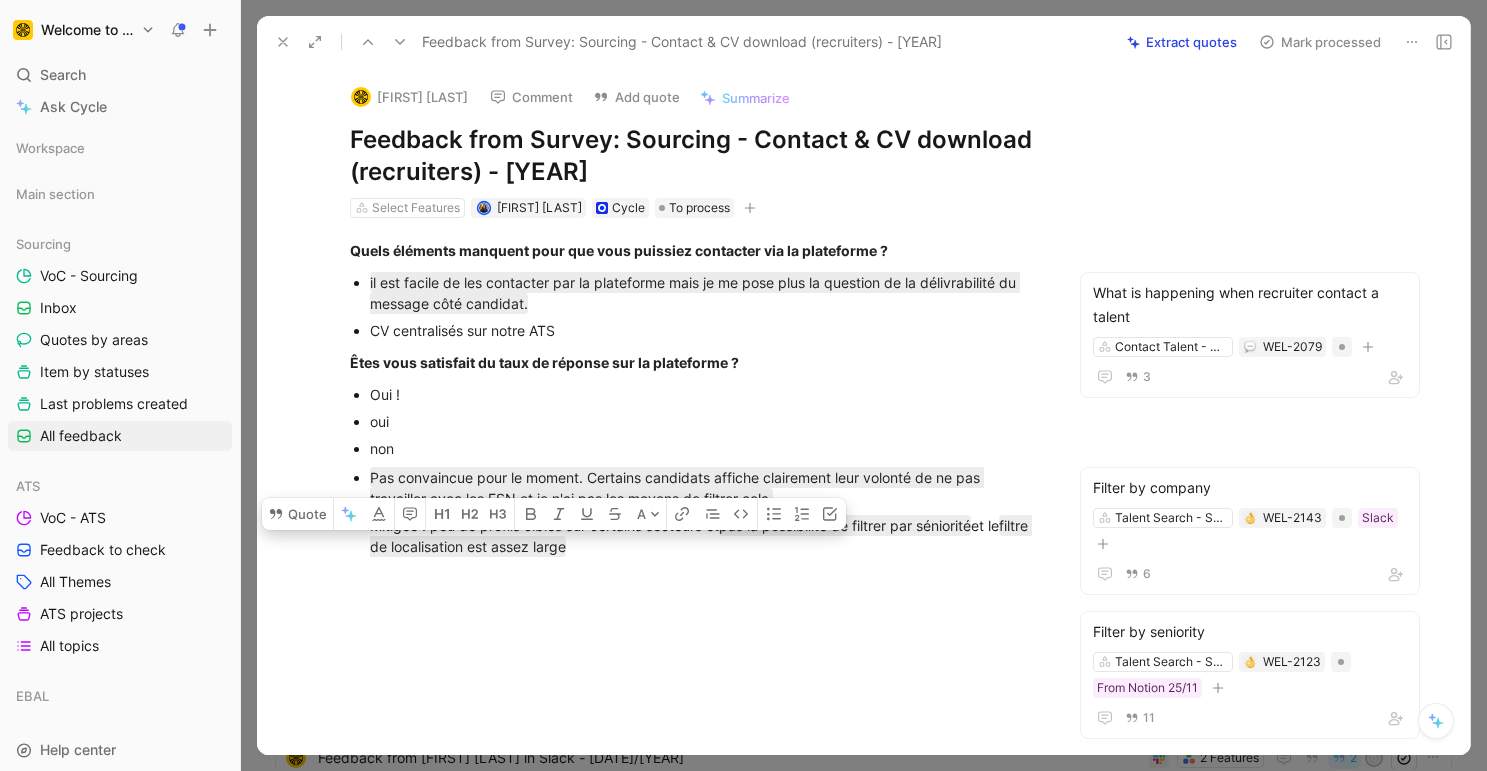 click at bounding box center (695, 691) 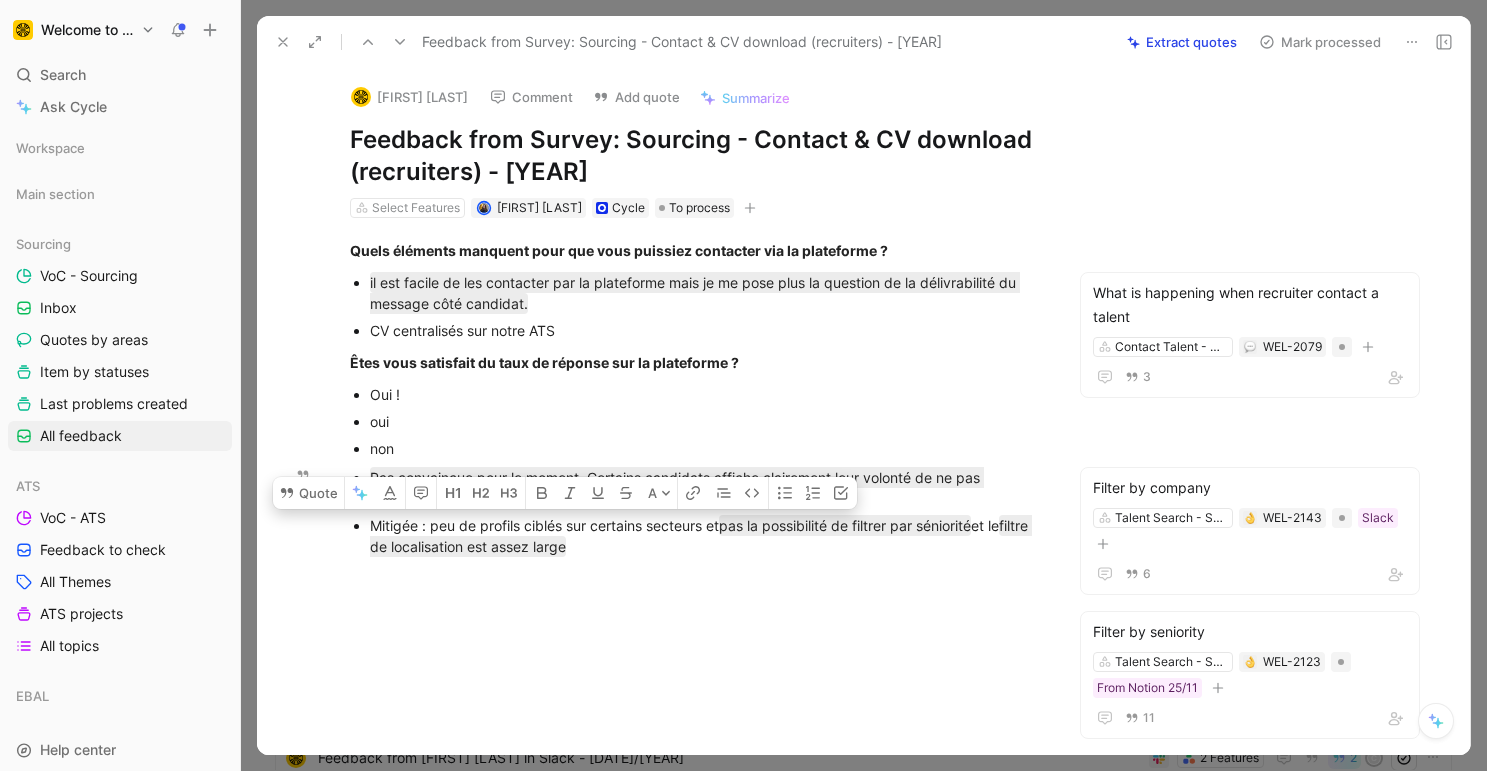 drag, startPoint x: 703, startPoint y: 525, endPoint x: 424, endPoint y: 520, distance: 279.0448 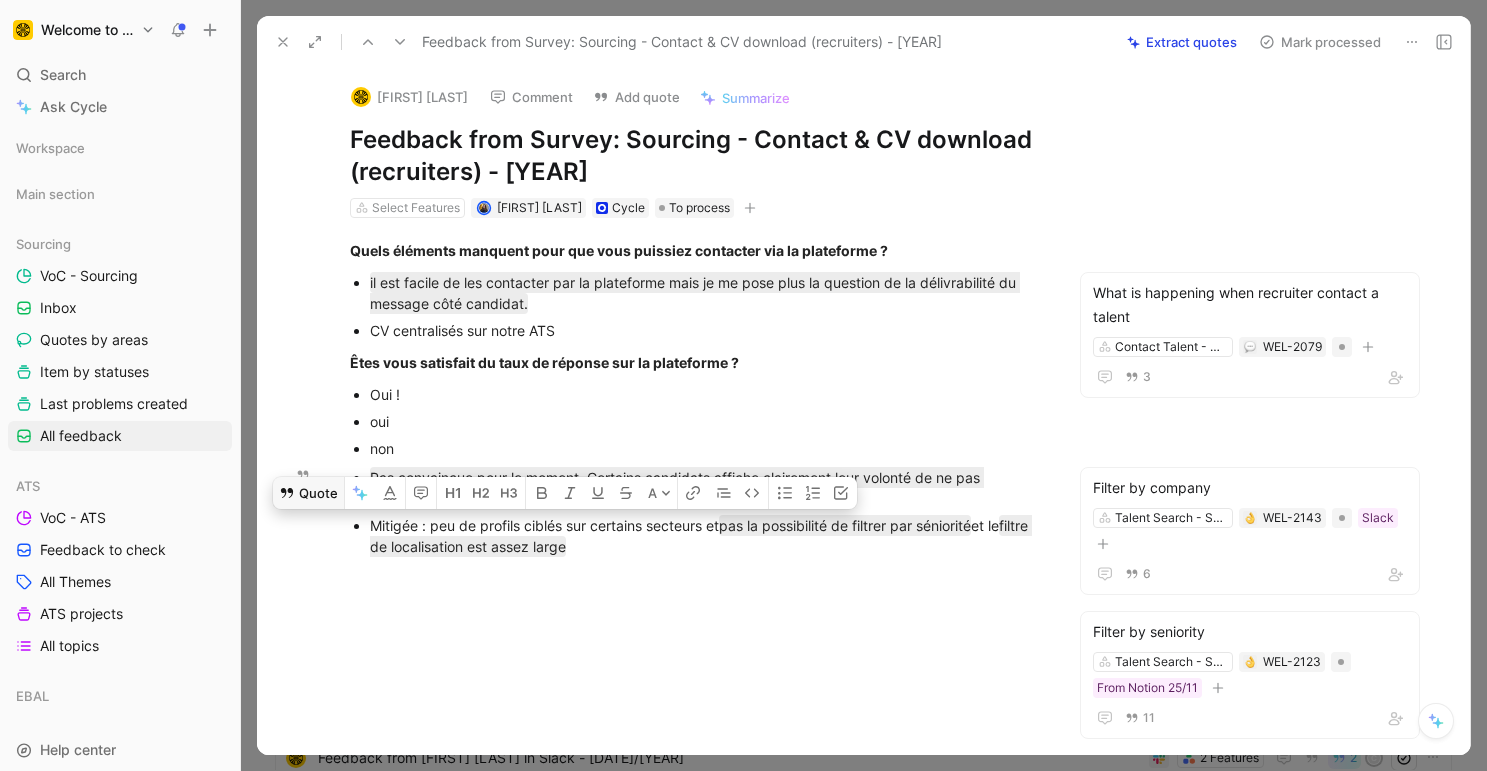 click on "Quote" at bounding box center (308, 493) 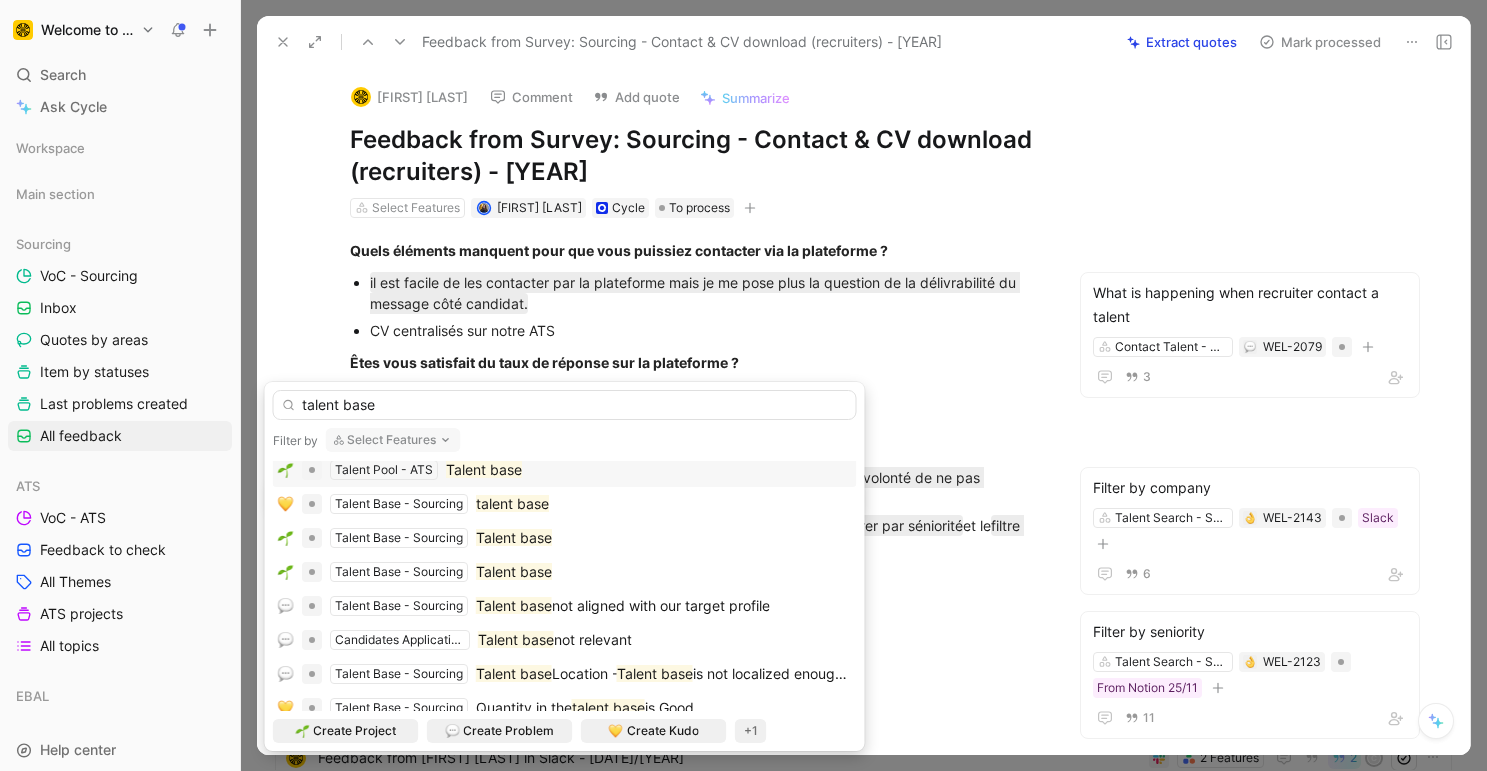 scroll, scrollTop: 0, scrollLeft: 0, axis: both 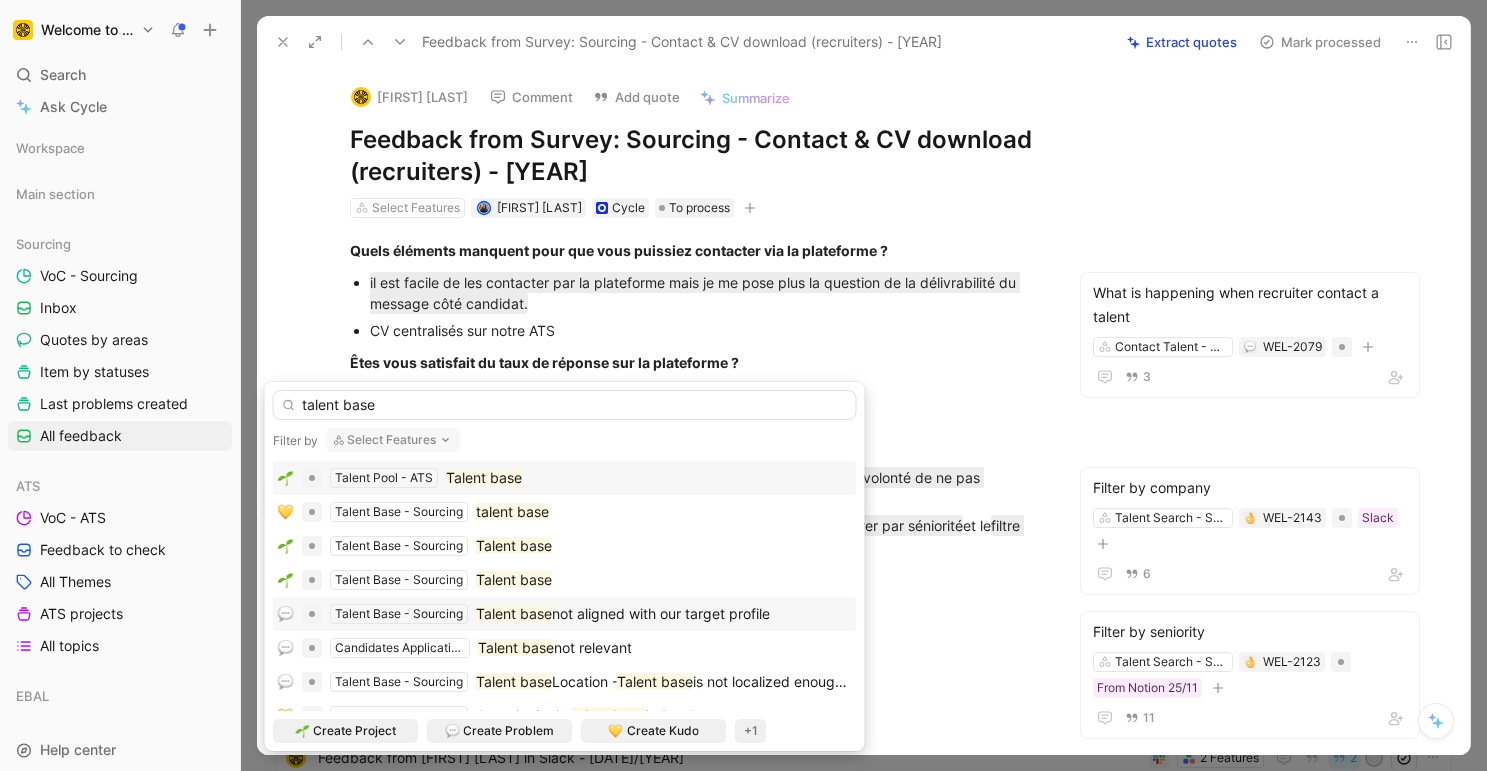 type on "talent base" 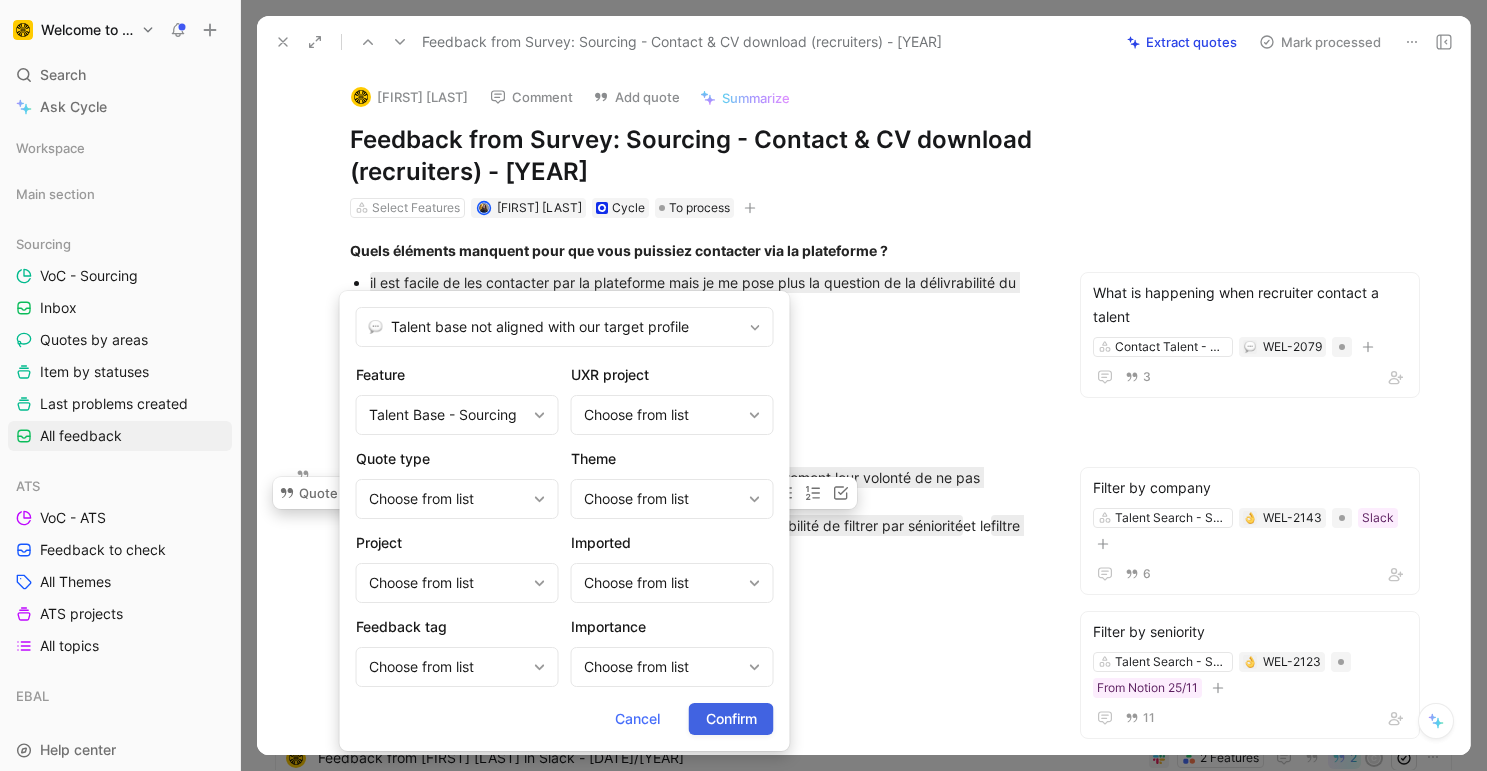 click on "Confirm" at bounding box center (731, 719) 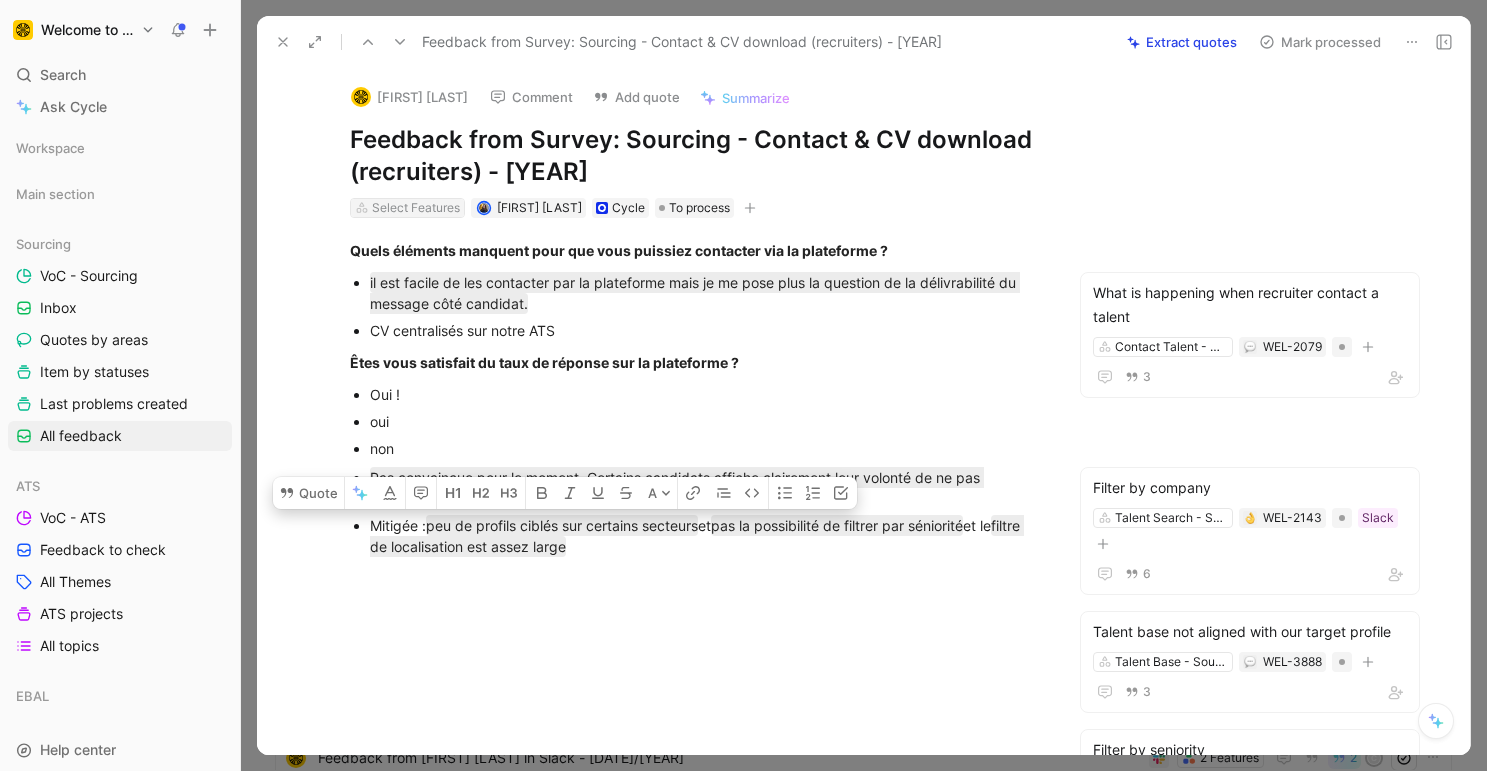 click on "Select Features" at bounding box center (416, 208) 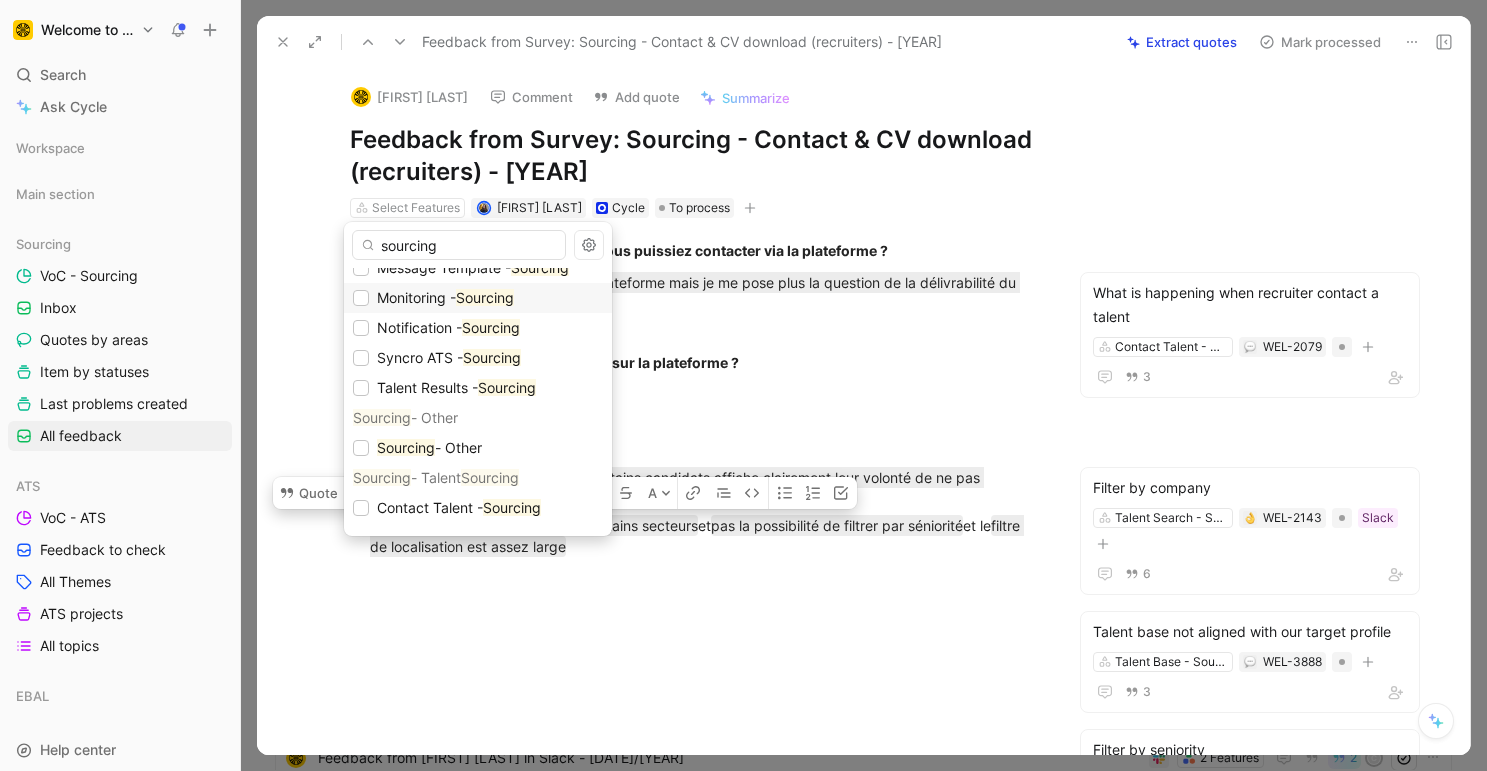 scroll, scrollTop: 168, scrollLeft: 0, axis: vertical 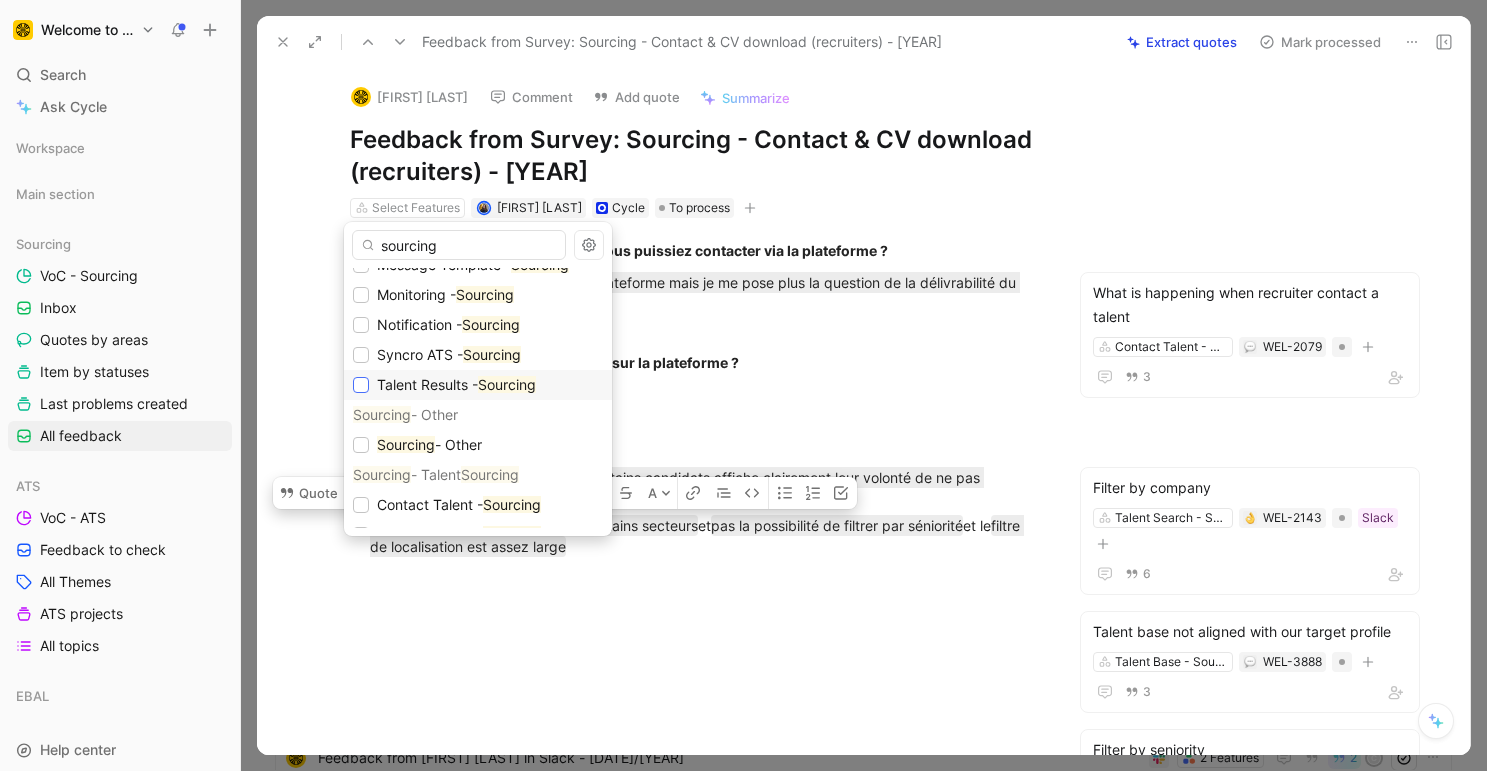 type on "sourcing" 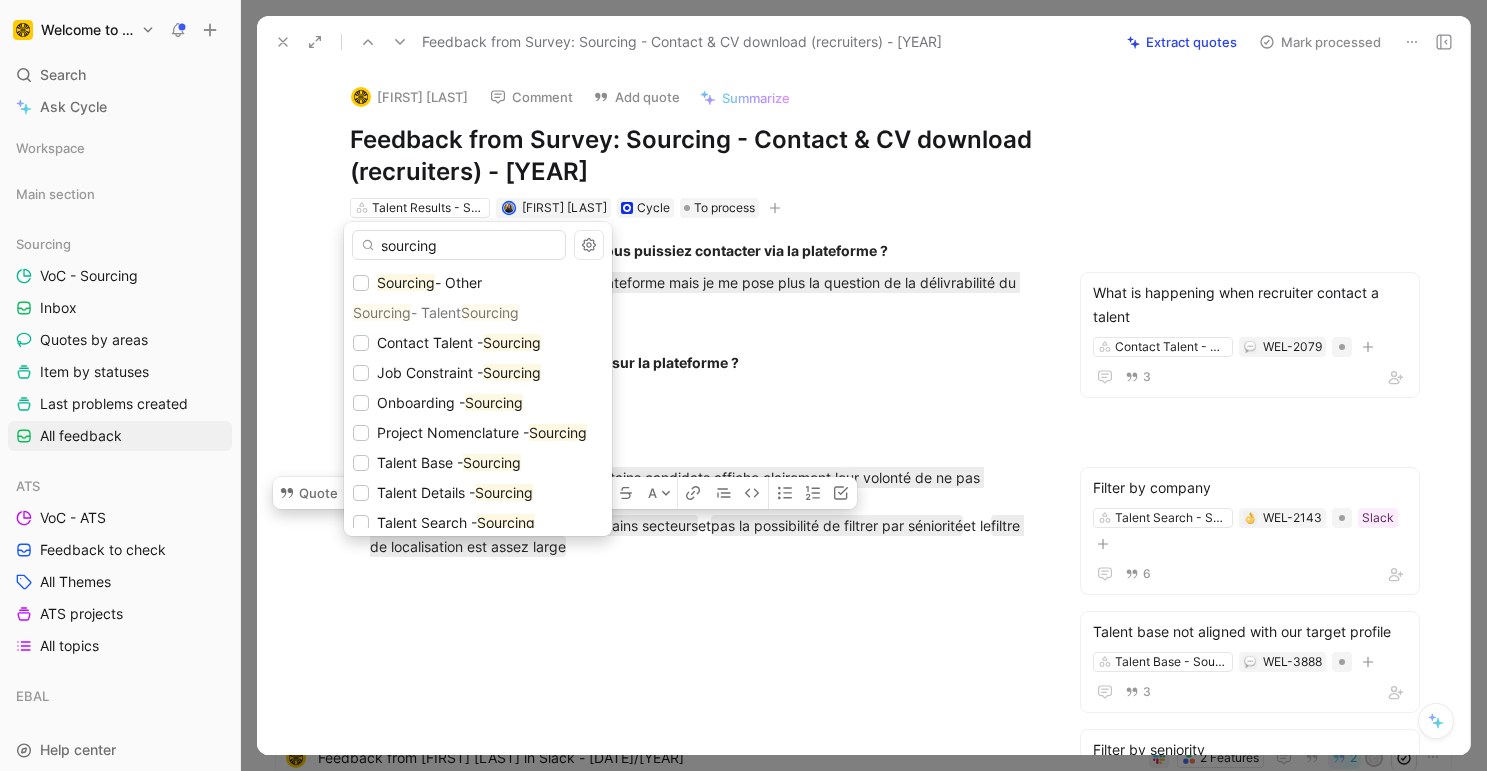 scroll, scrollTop: 339, scrollLeft: 0, axis: vertical 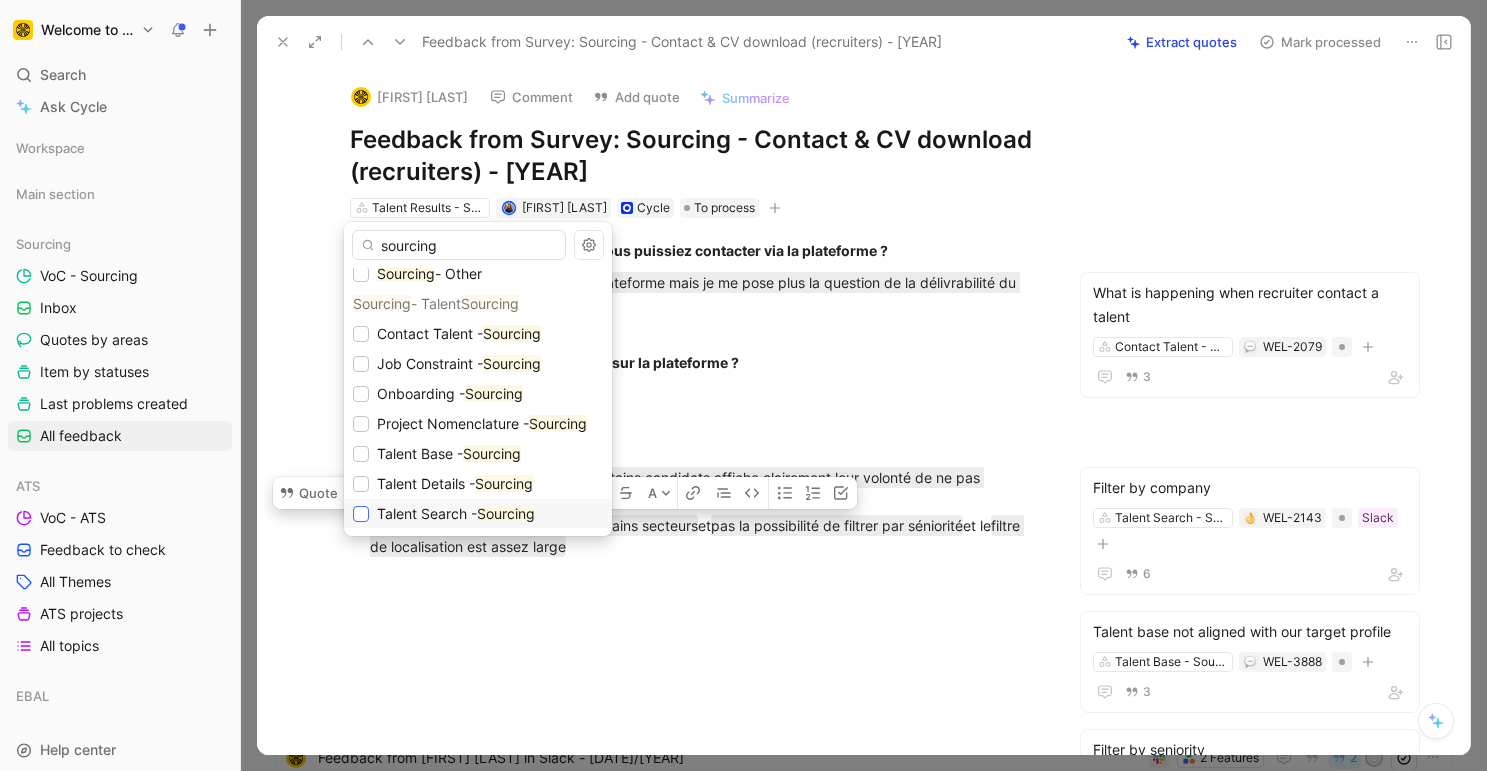 click at bounding box center (361, 514) 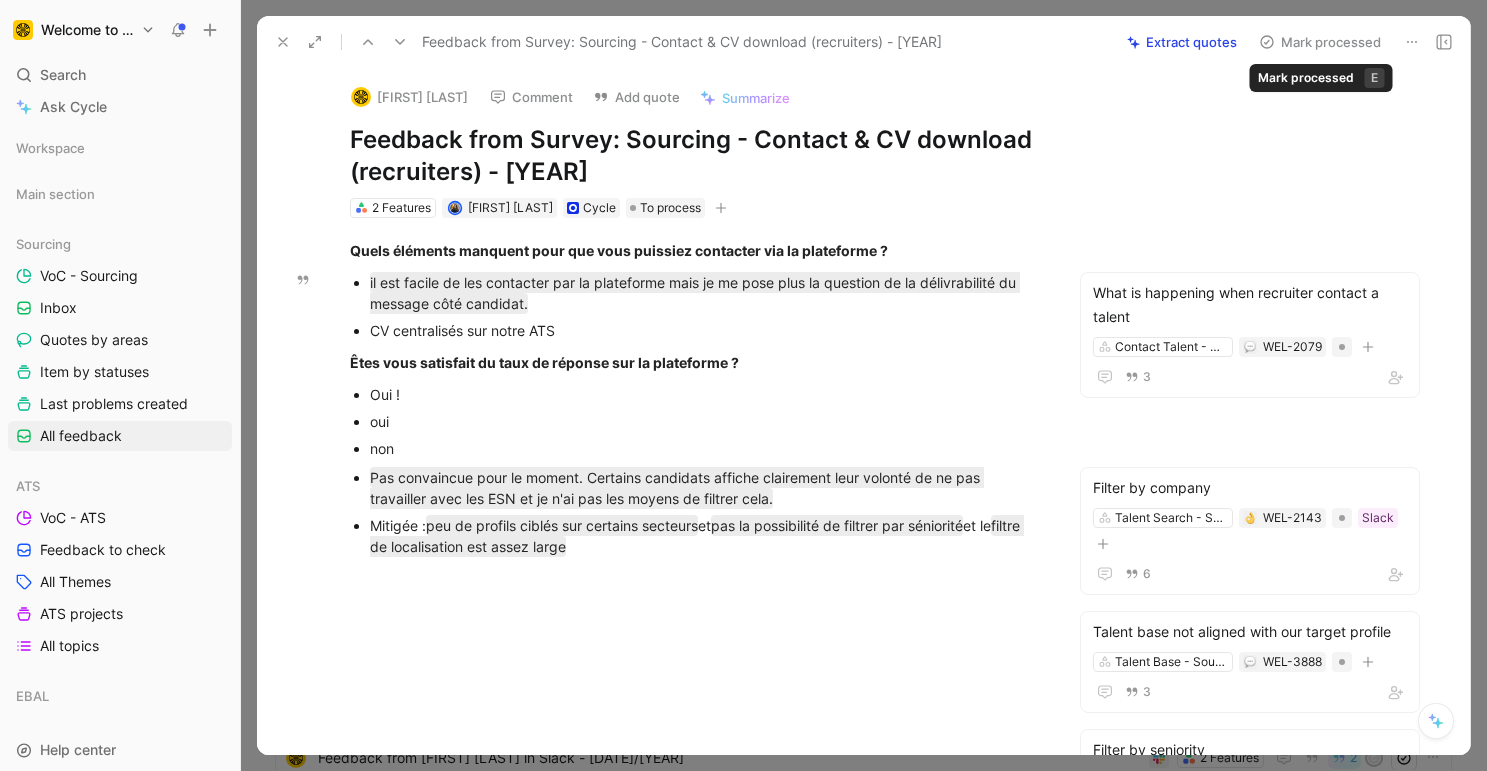 click on "Mark processed" at bounding box center (1320, 42) 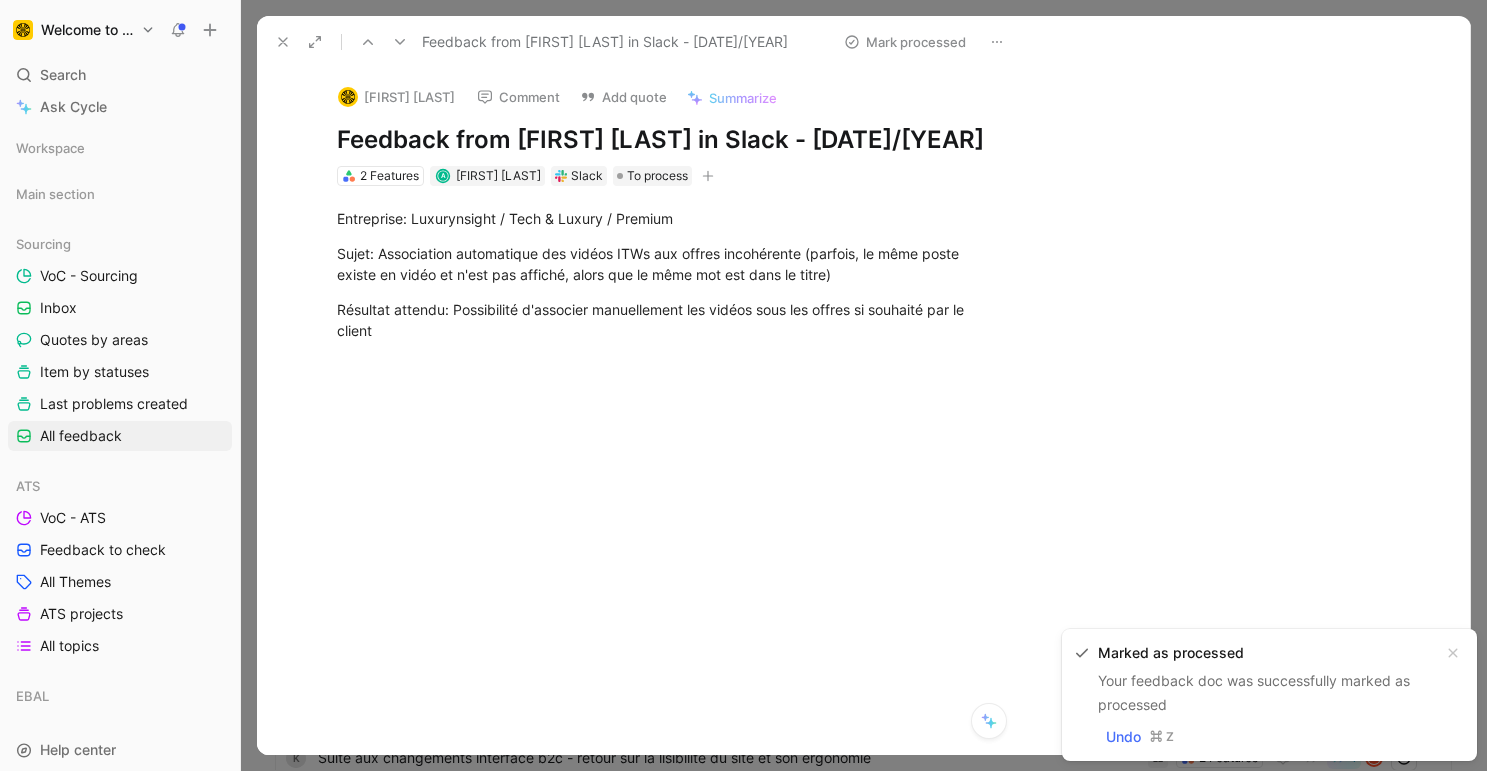 click at bounding box center (283, 42) 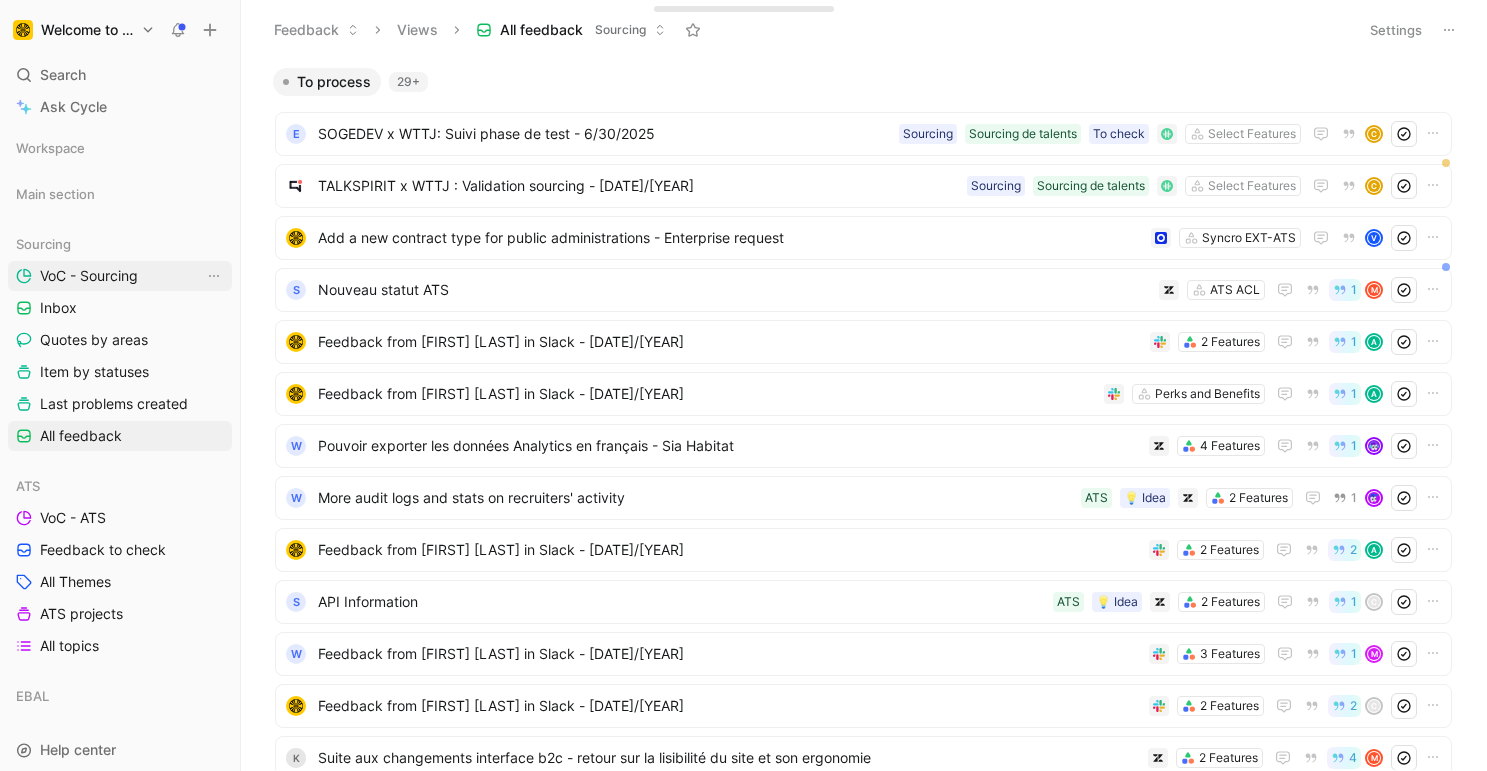 click on "VoC - Sourcing" at bounding box center [89, 276] 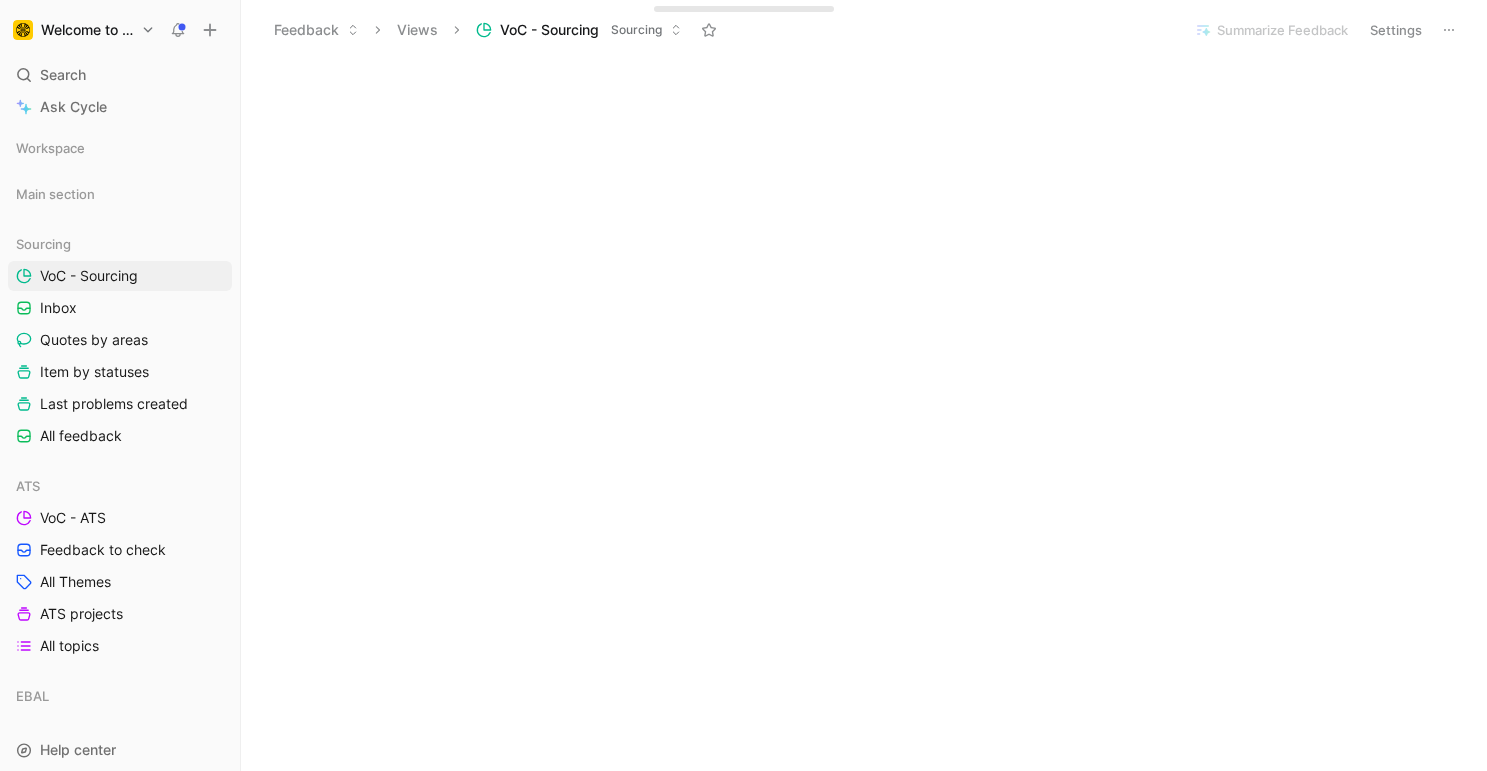 scroll, scrollTop: 1101, scrollLeft: 0, axis: vertical 